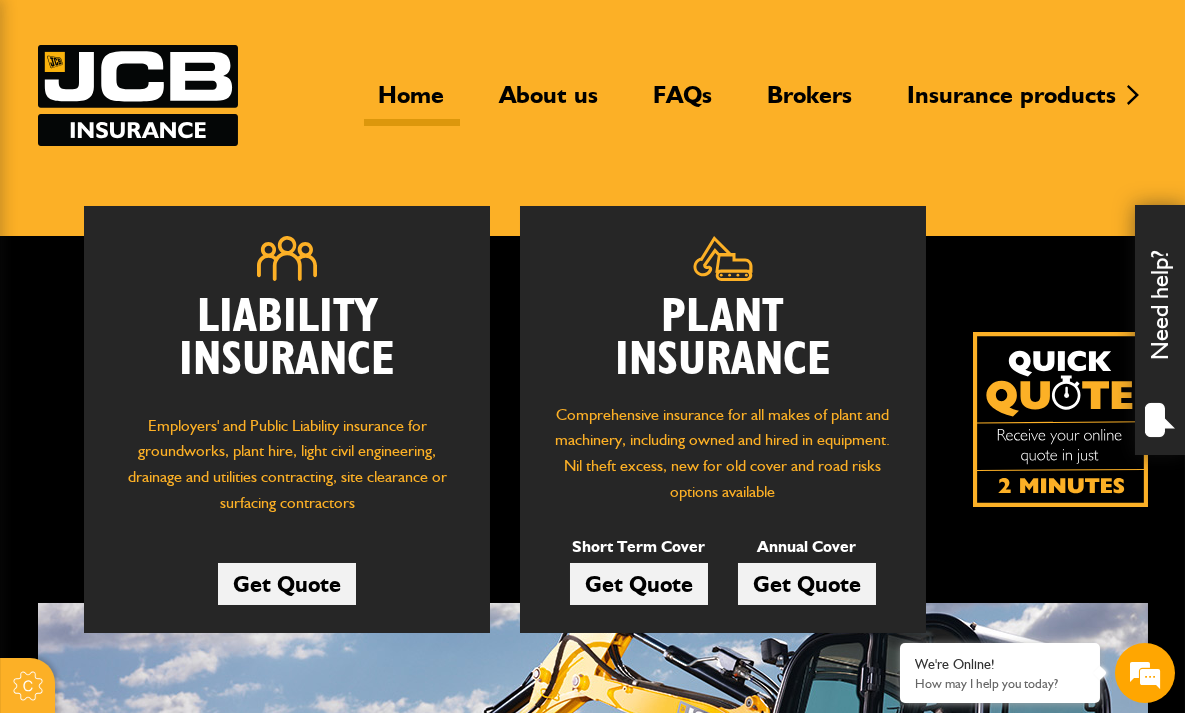 scroll, scrollTop: 176, scrollLeft: 0, axis: vertical 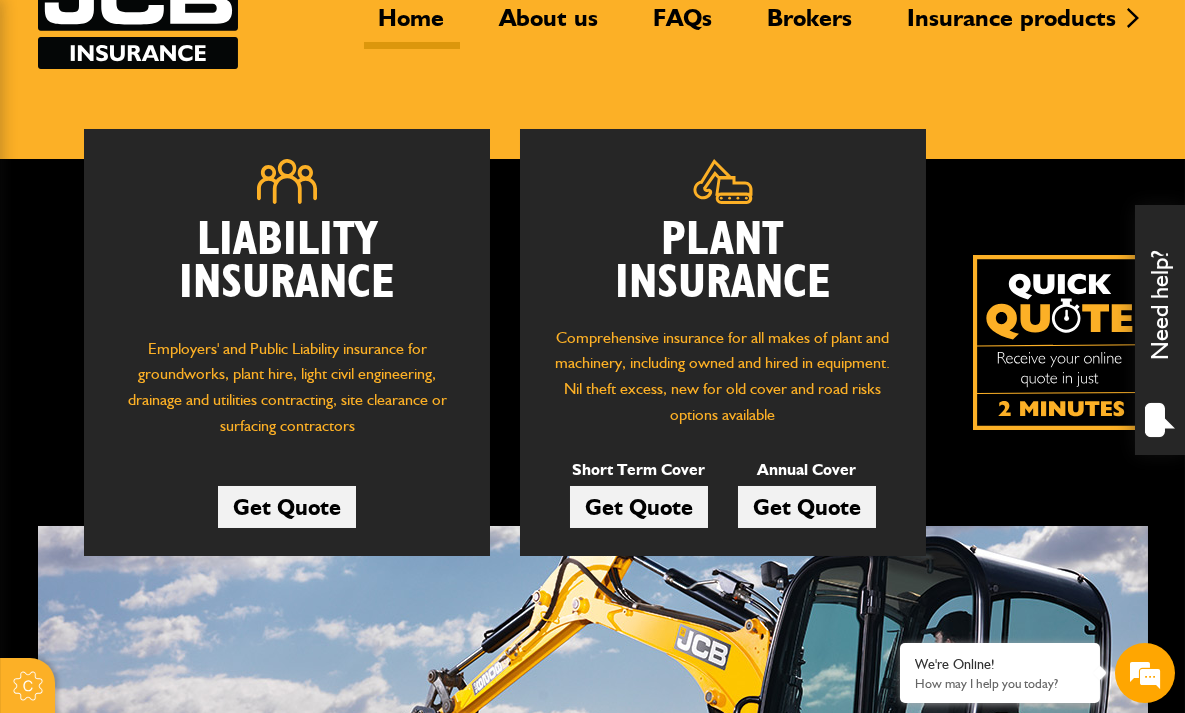 click on "Get Quote" at bounding box center (639, 507) 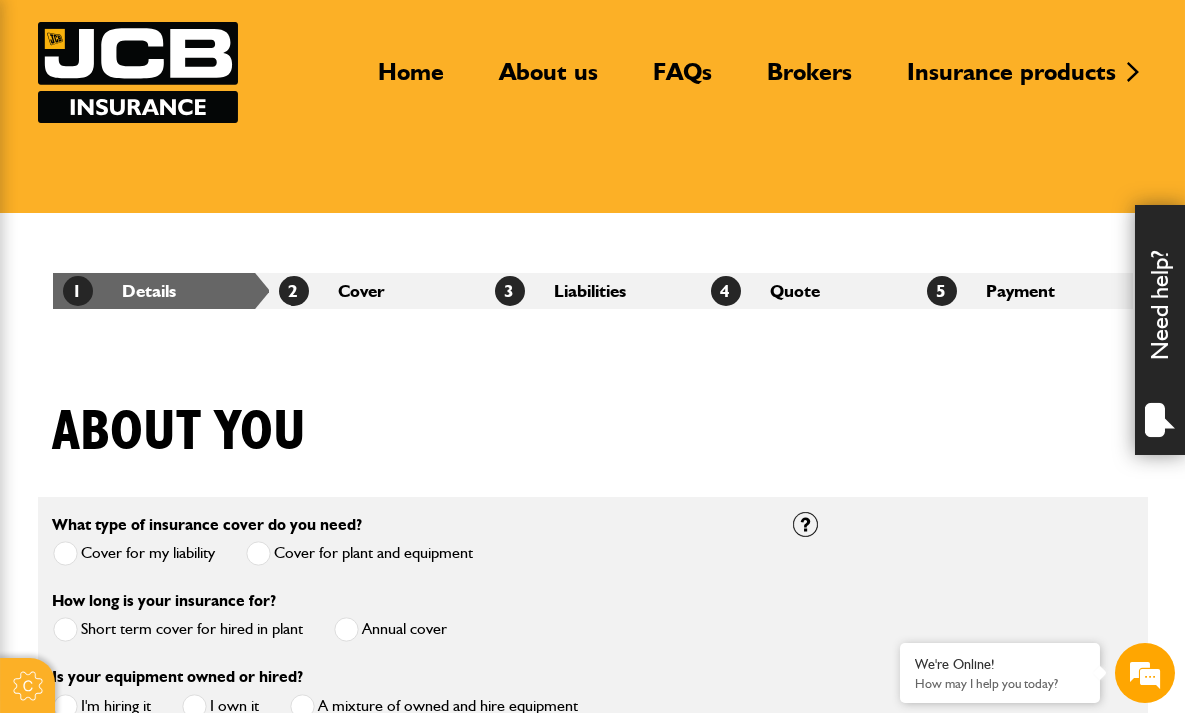 scroll, scrollTop: 264, scrollLeft: 0, axis: vertical 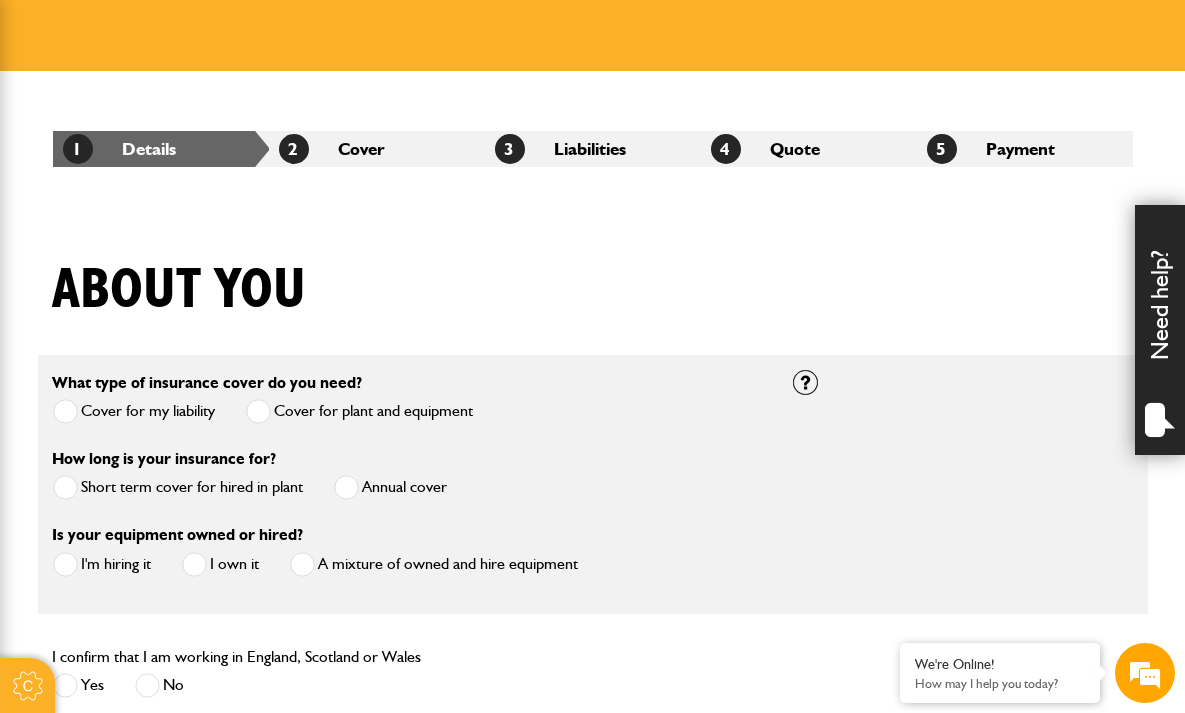 click at bounding box center (65, 487) 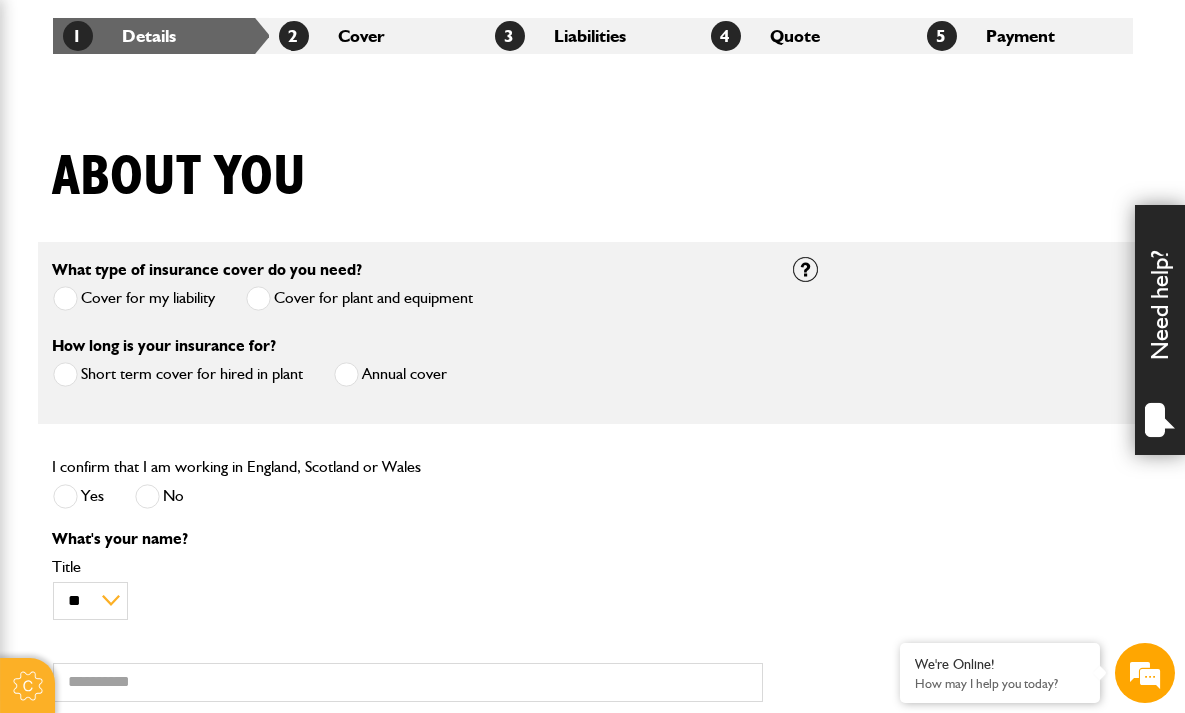scroll, scrollTop: 440, scrollLeft: 0, axis: vertical 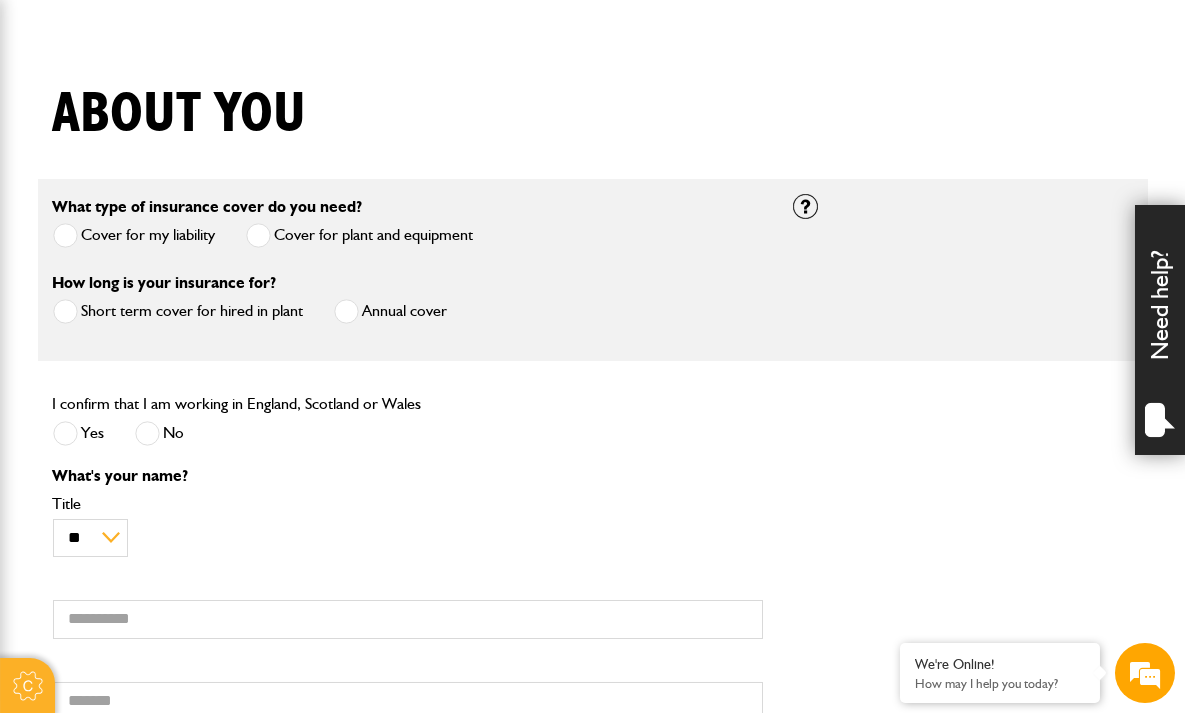 click at bounding box center [65, 433] 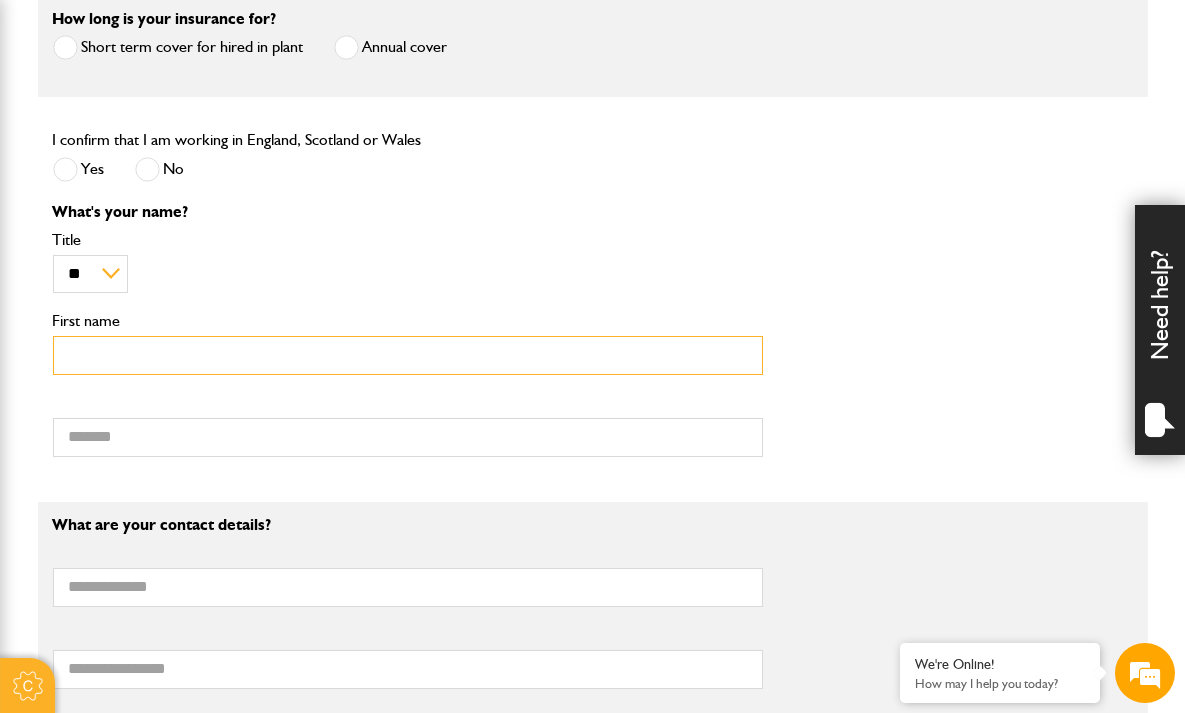 click on "First name" at bounding box center [408, 355] 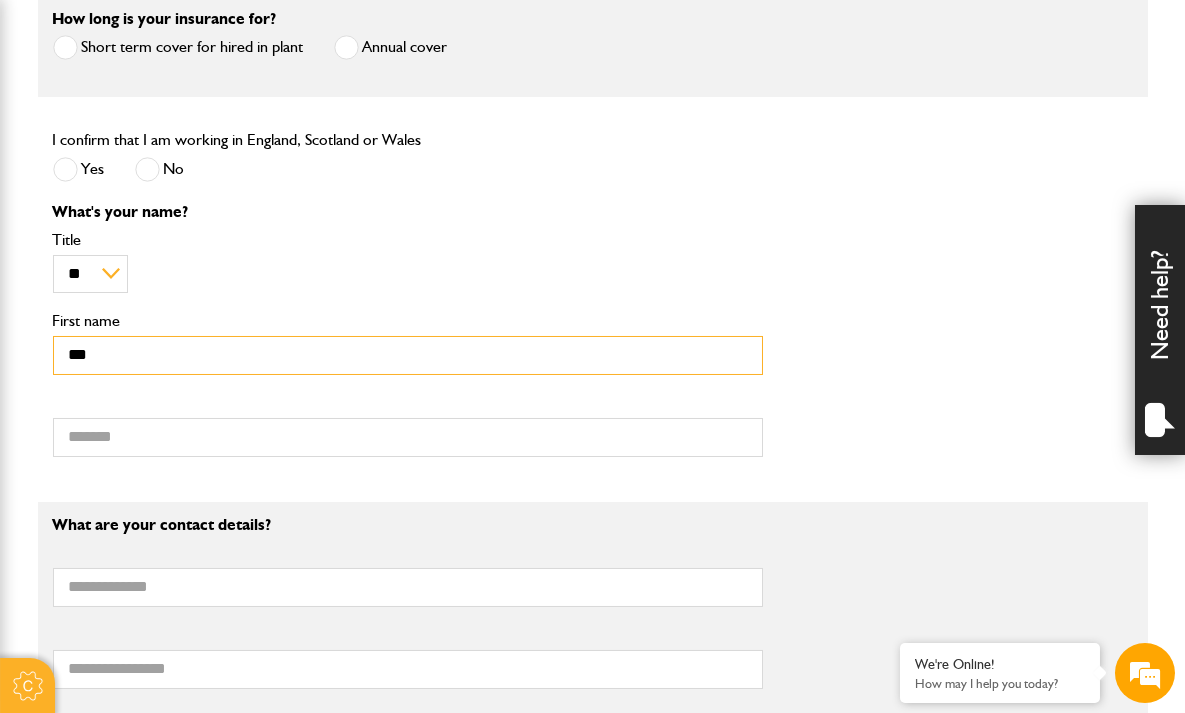 type on "********" 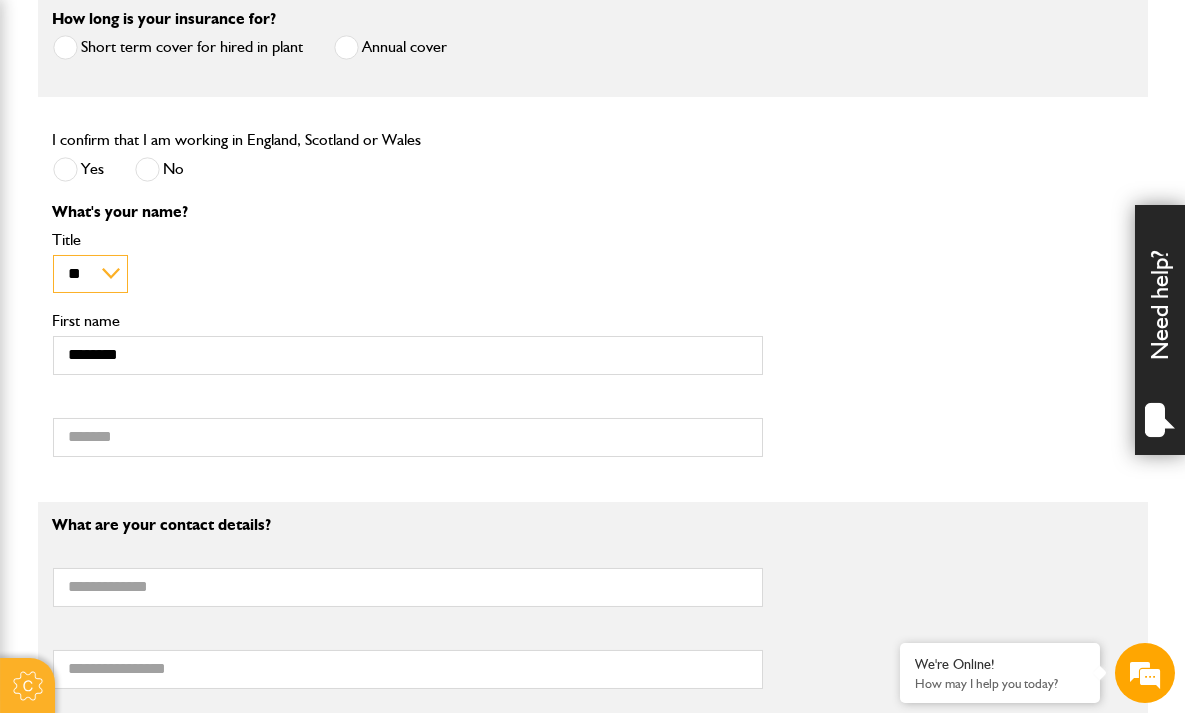 type on "*******" 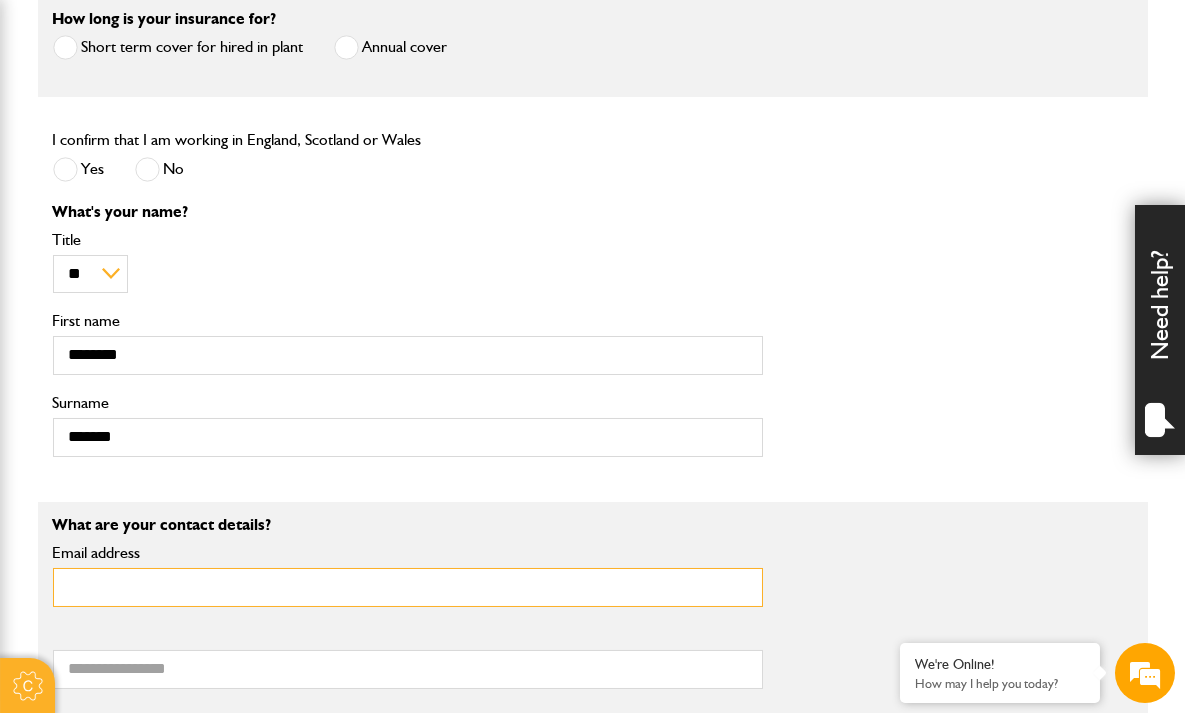 type on "**********" 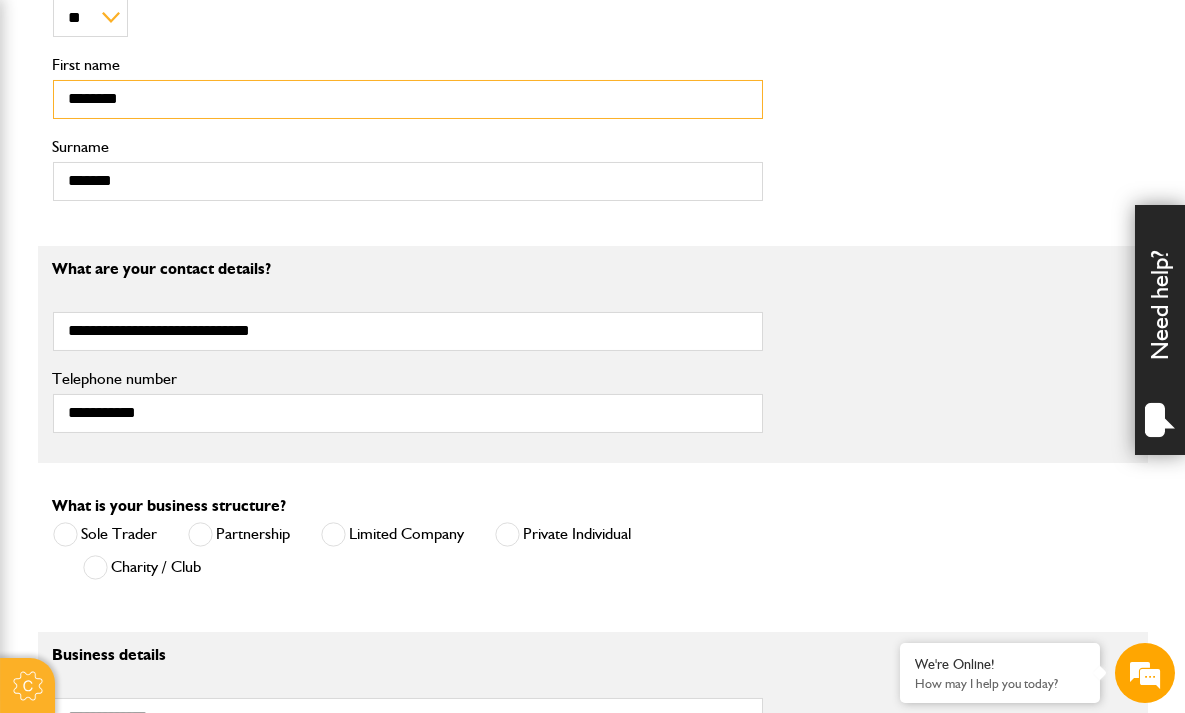 scroll, scrollTop: 1057, scrollLeft: 0, axis: vertical 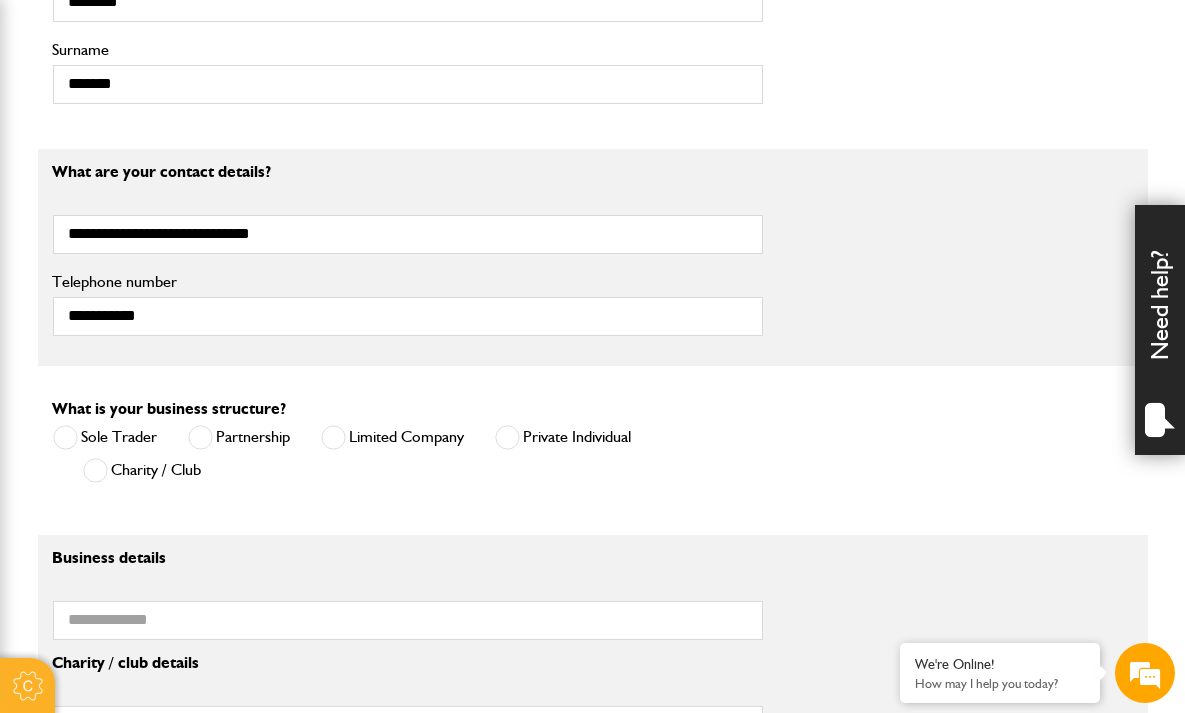click at bounding box center (507, 437) 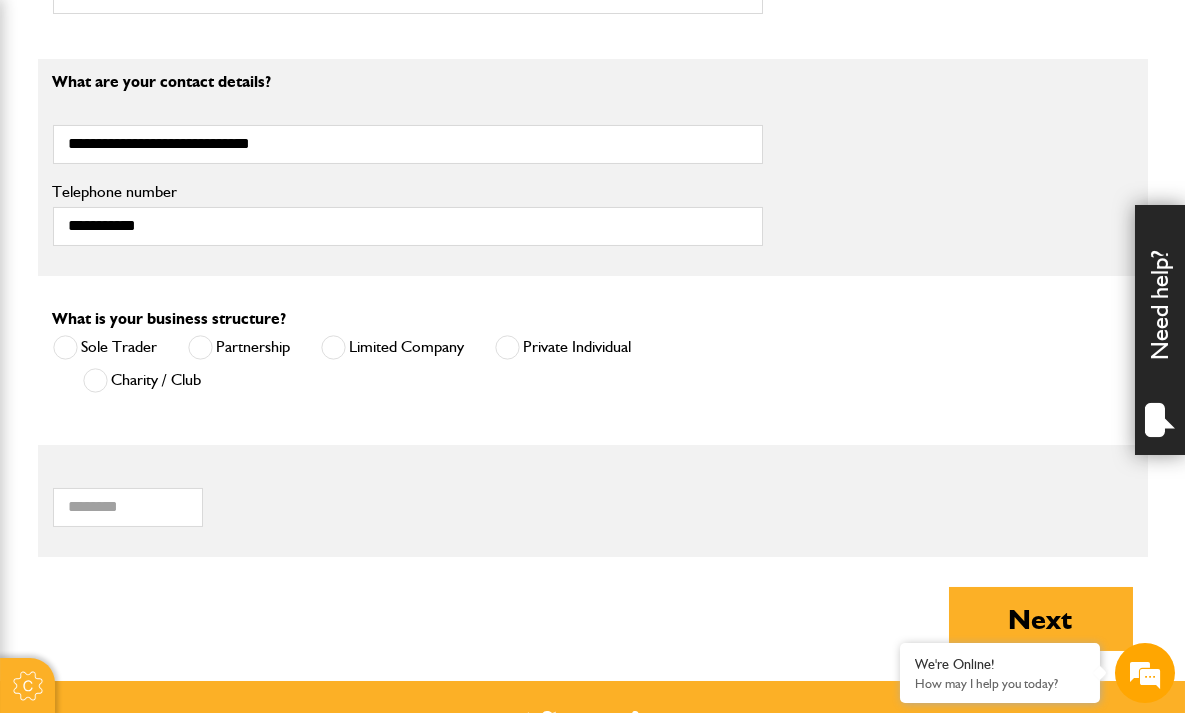 scroll, scrollTop: 1321, scrollLeft: 0, axis: vertical 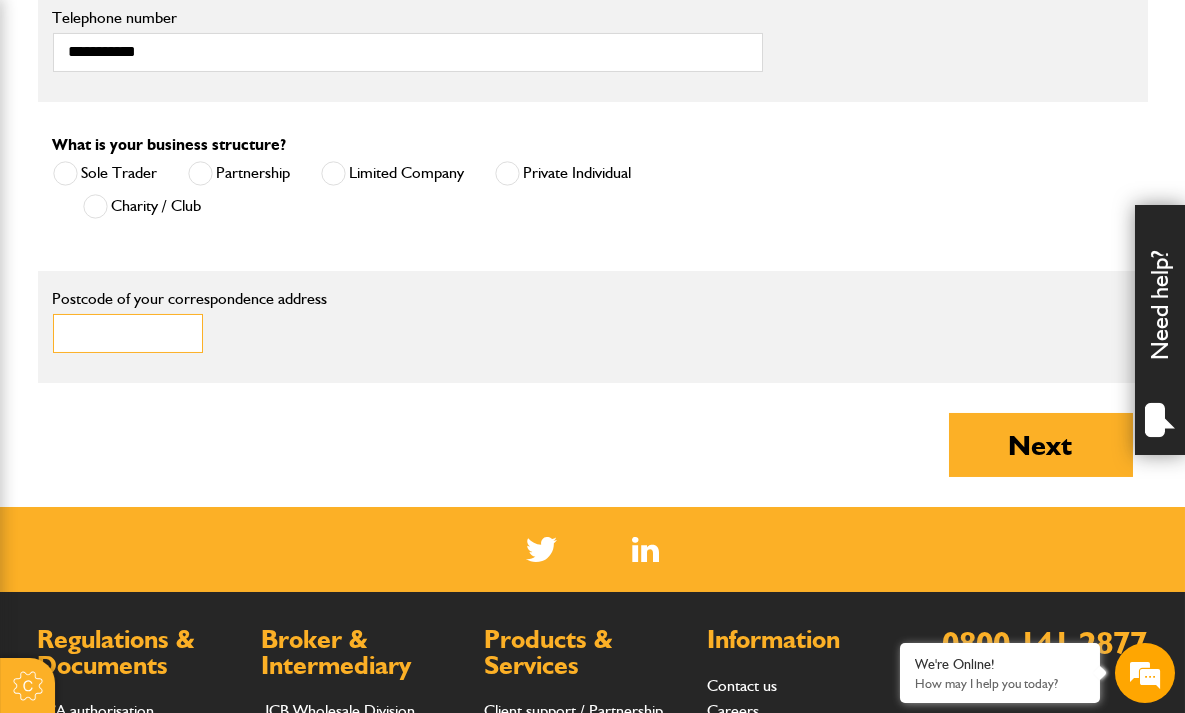 click on "Postcode of your correspondence address" at bounding box center [128, 333] 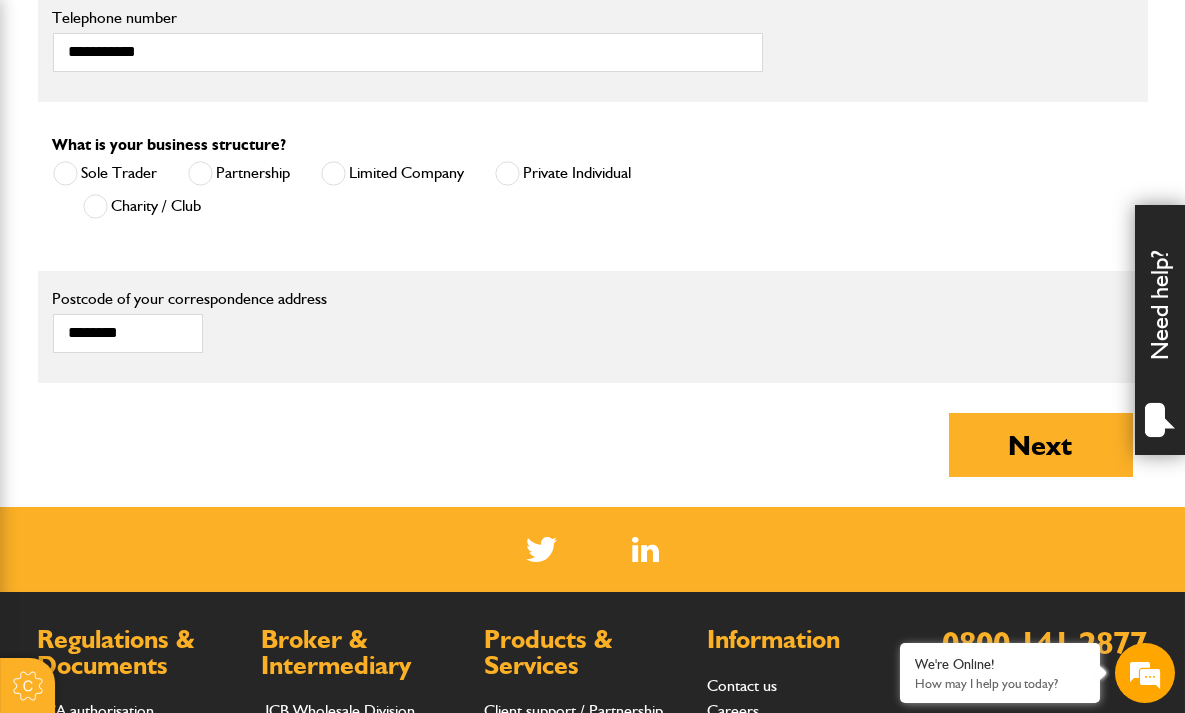 click on "Next" at bounding box center (1041, 445) 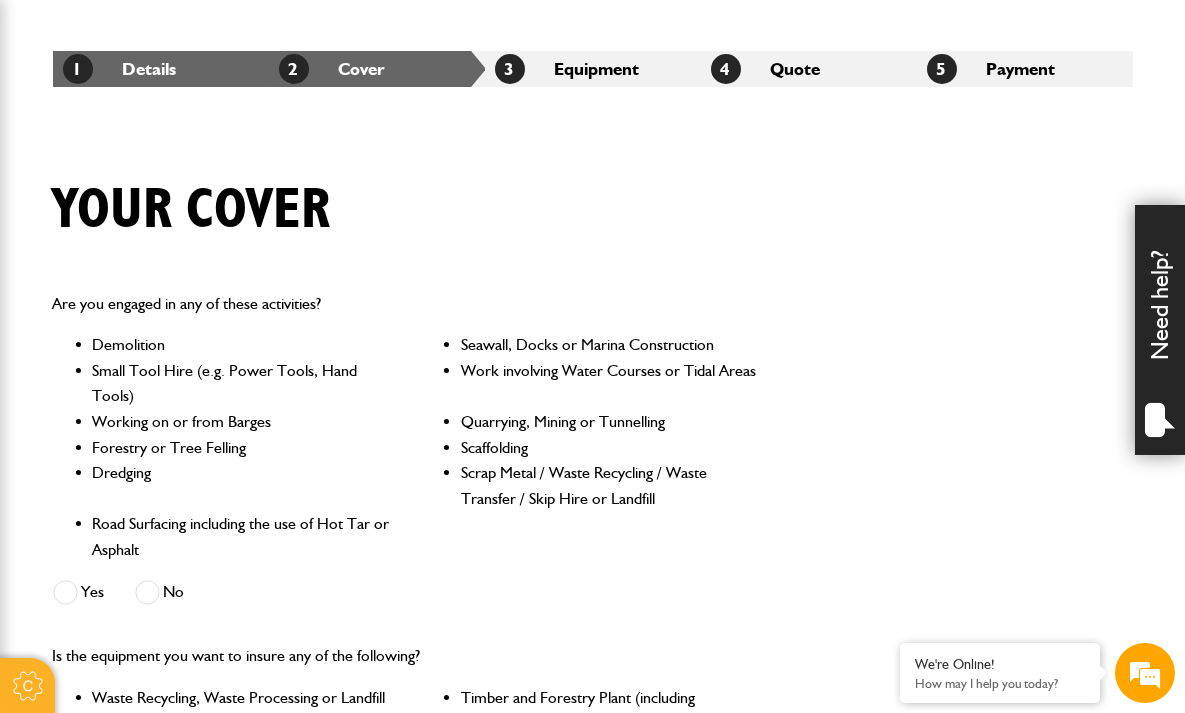 scroll, scrollTop: 440, scrollLeft: 0, axis: vertical 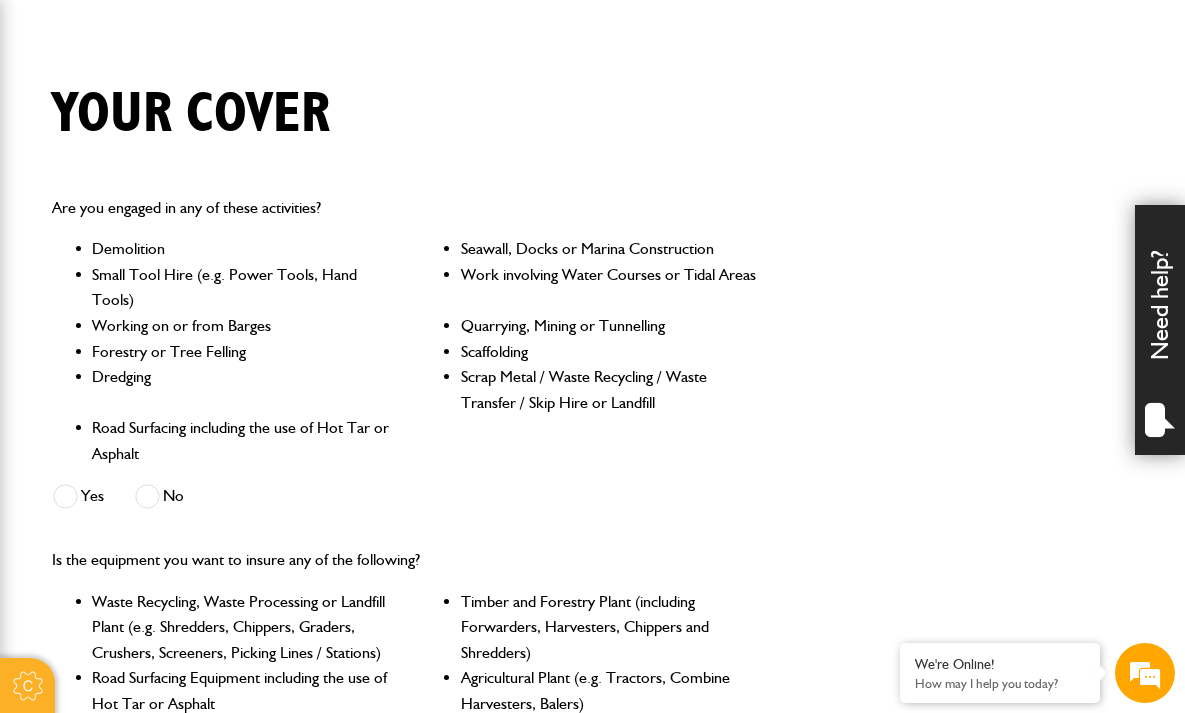 click at bounding box center (147, 496) 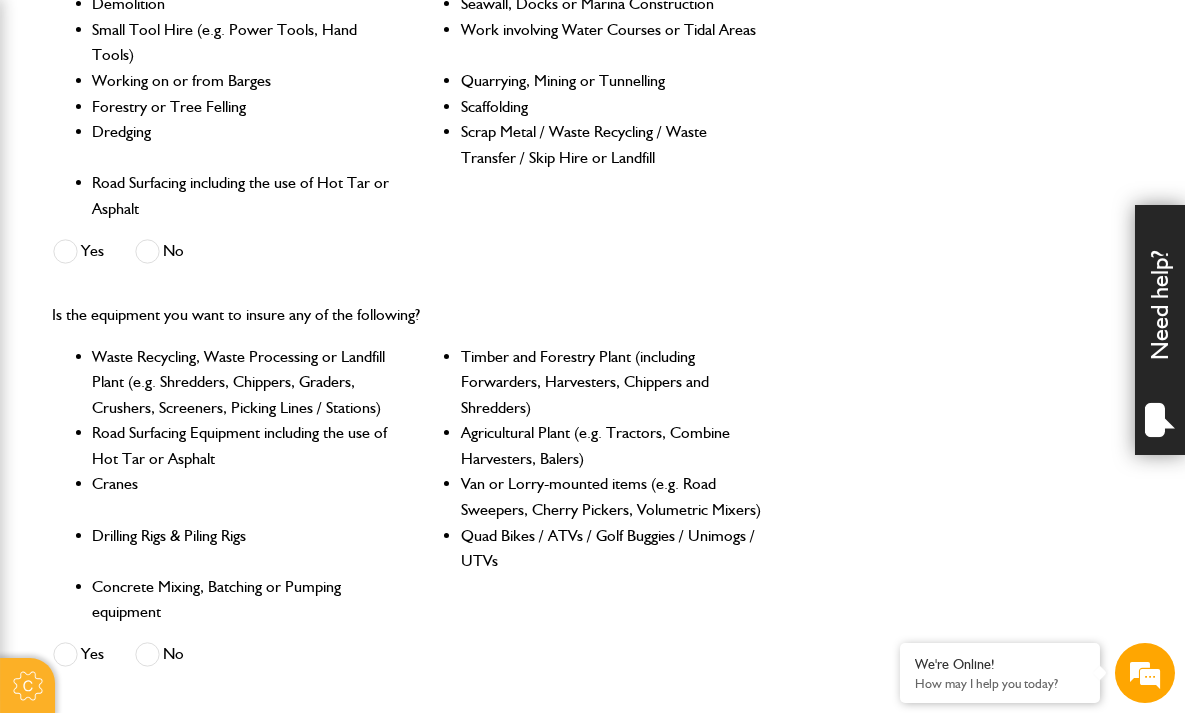 scroll, scrollTop: 704, scrollLeft: 0, axis: vertical 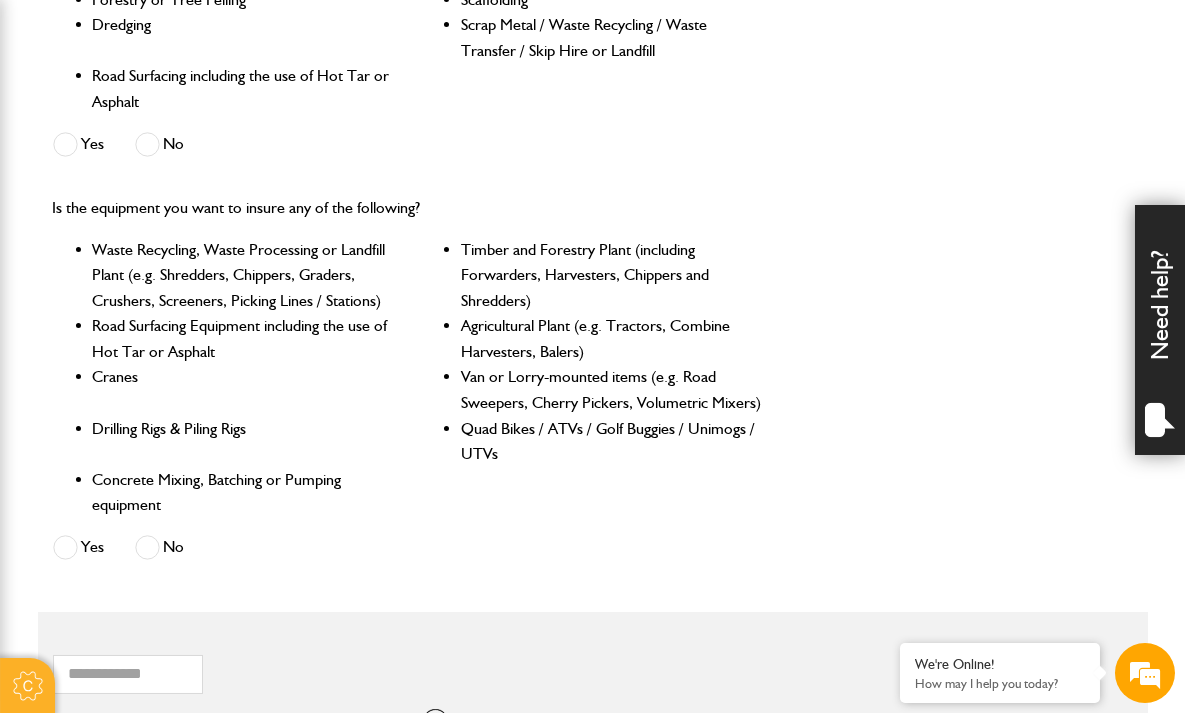 click at bounding box center (147, 547) 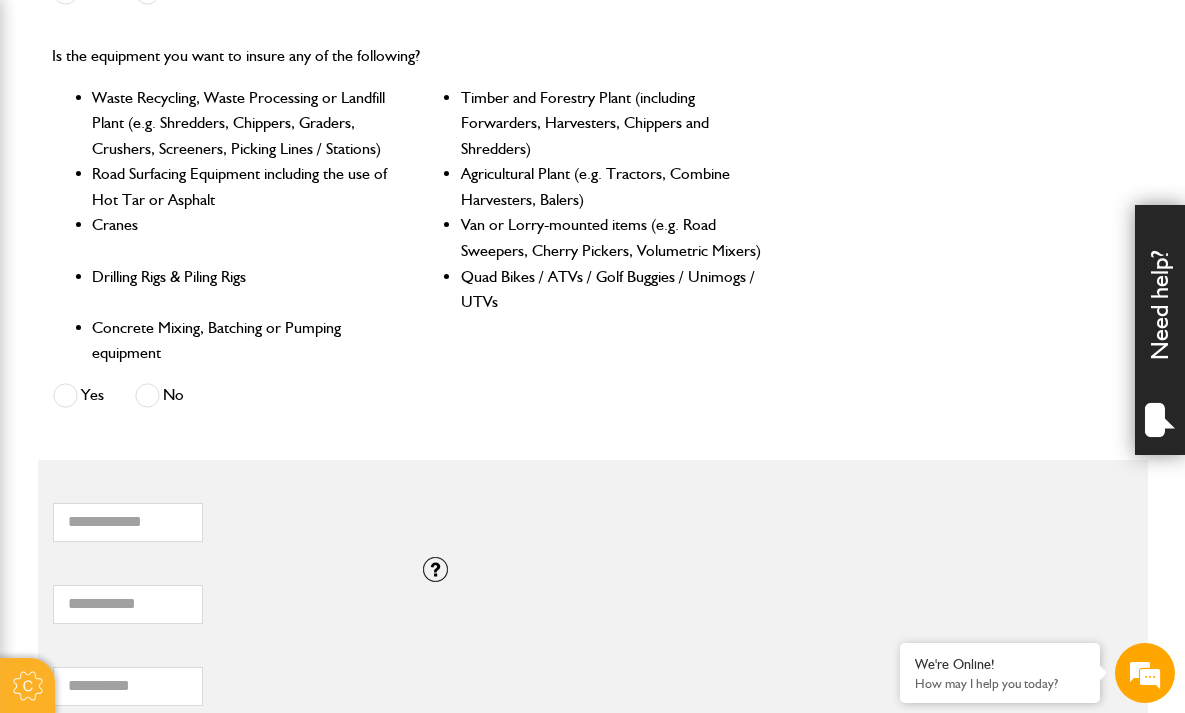 scroll, scrollTop: 969, scrollLeft: 0, axis: vertical 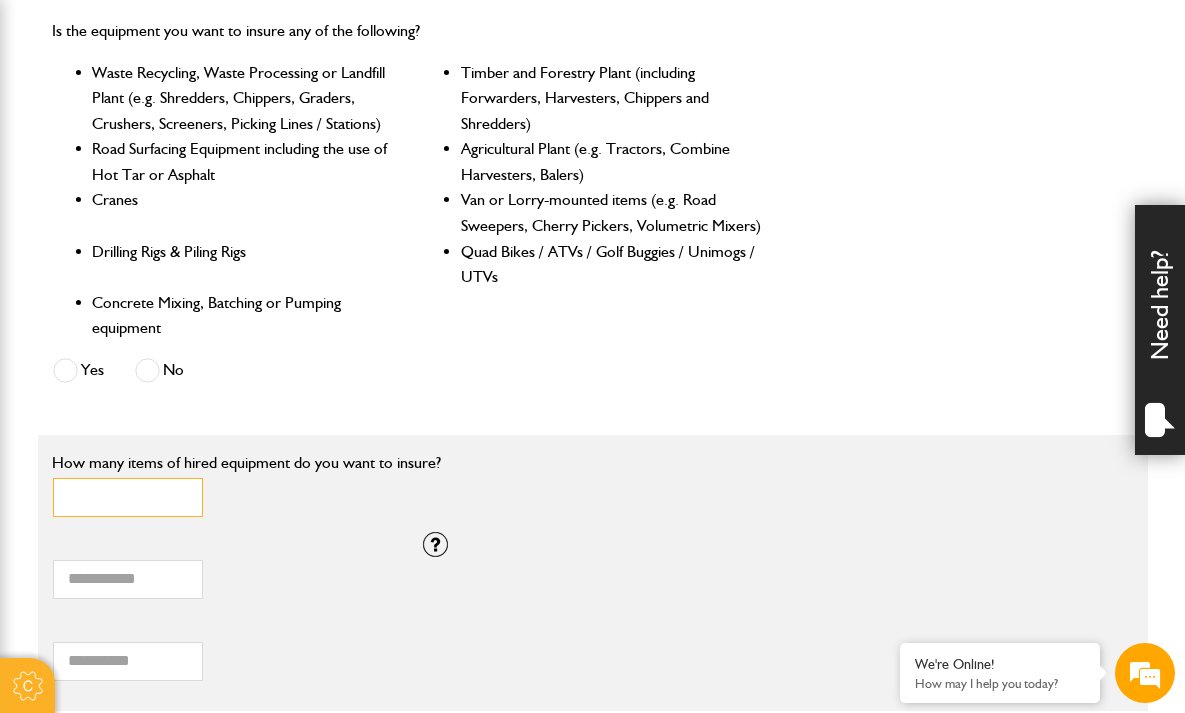 click on "*" at bounding box center (128, 497) 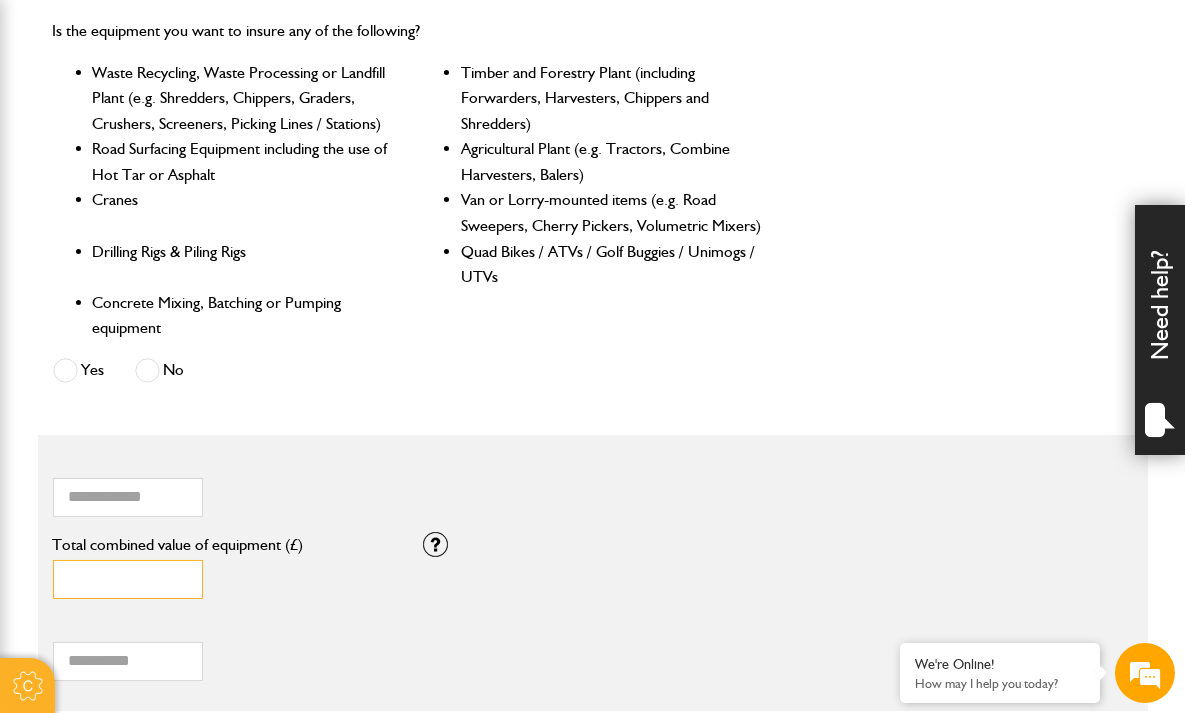 click on "*" at bounding box center [128, 579] 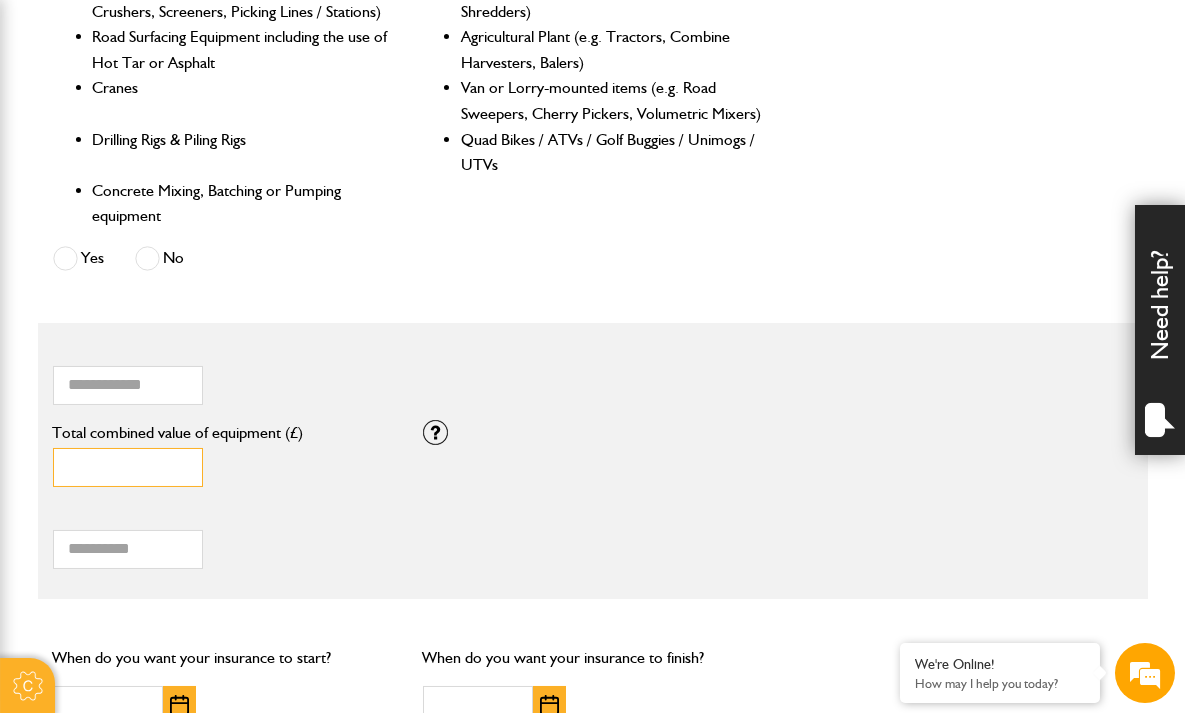 scroll, scrollTop: 1145, scrollLeft: 0, axis: vertical 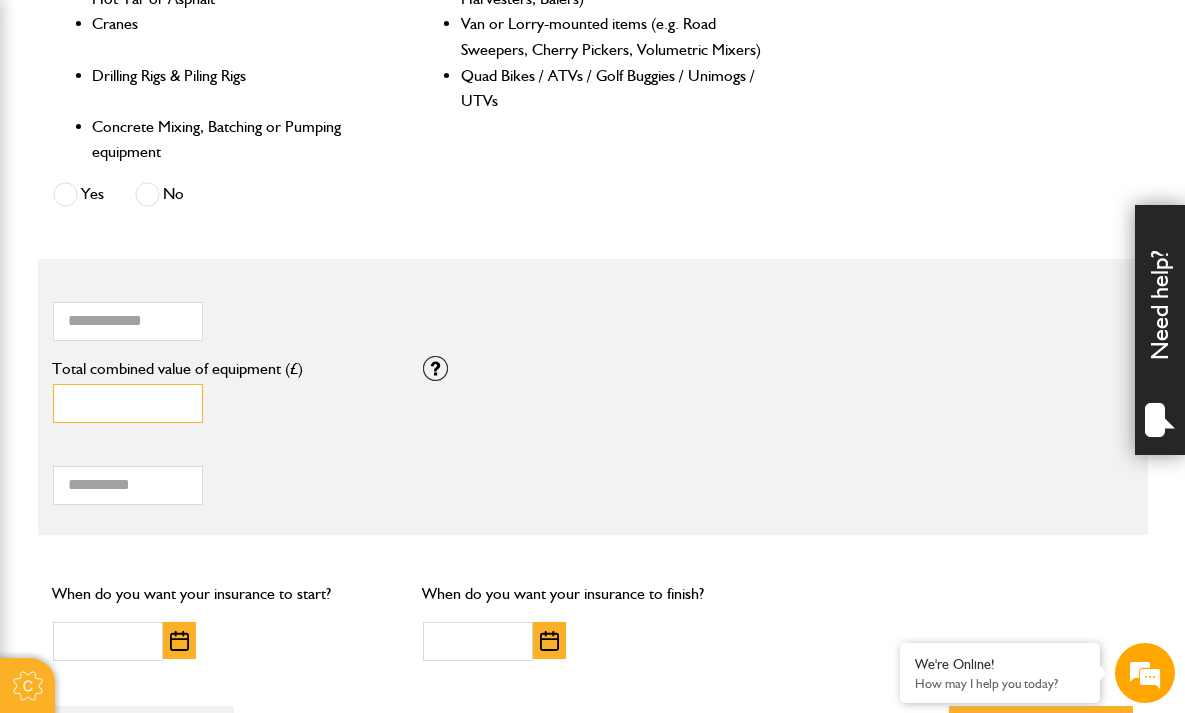 type on "*****" 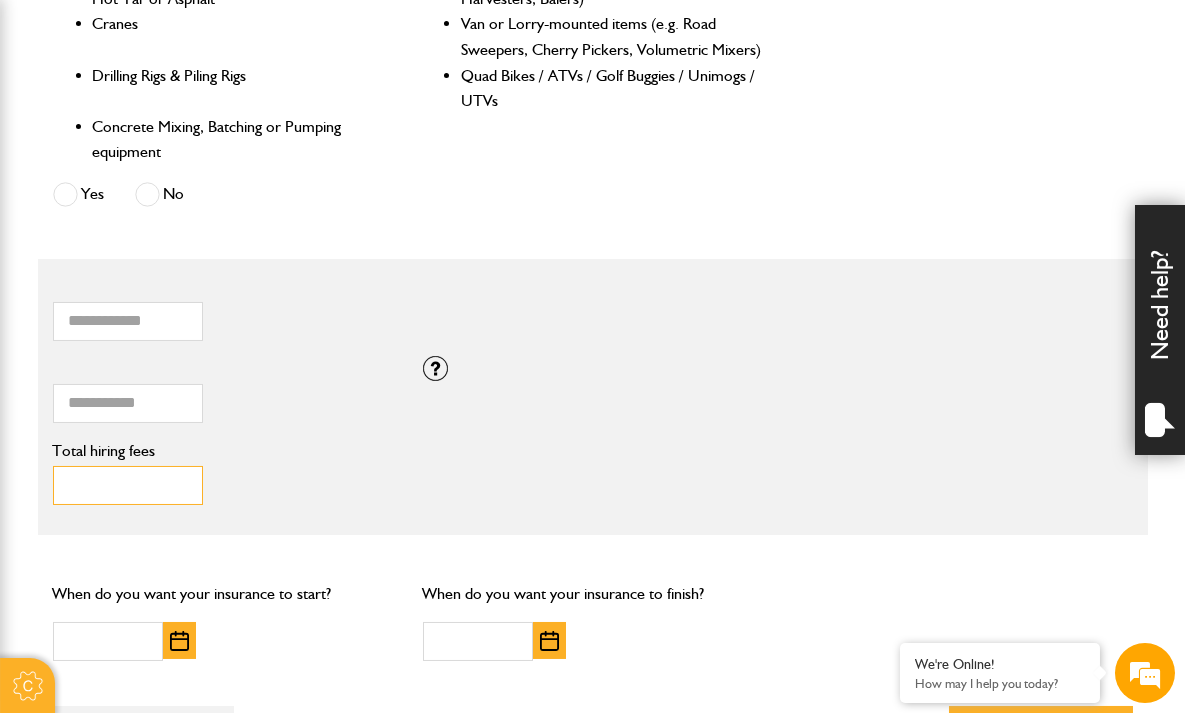 click on "Total hiring fees" at bounding box center [128, 485] 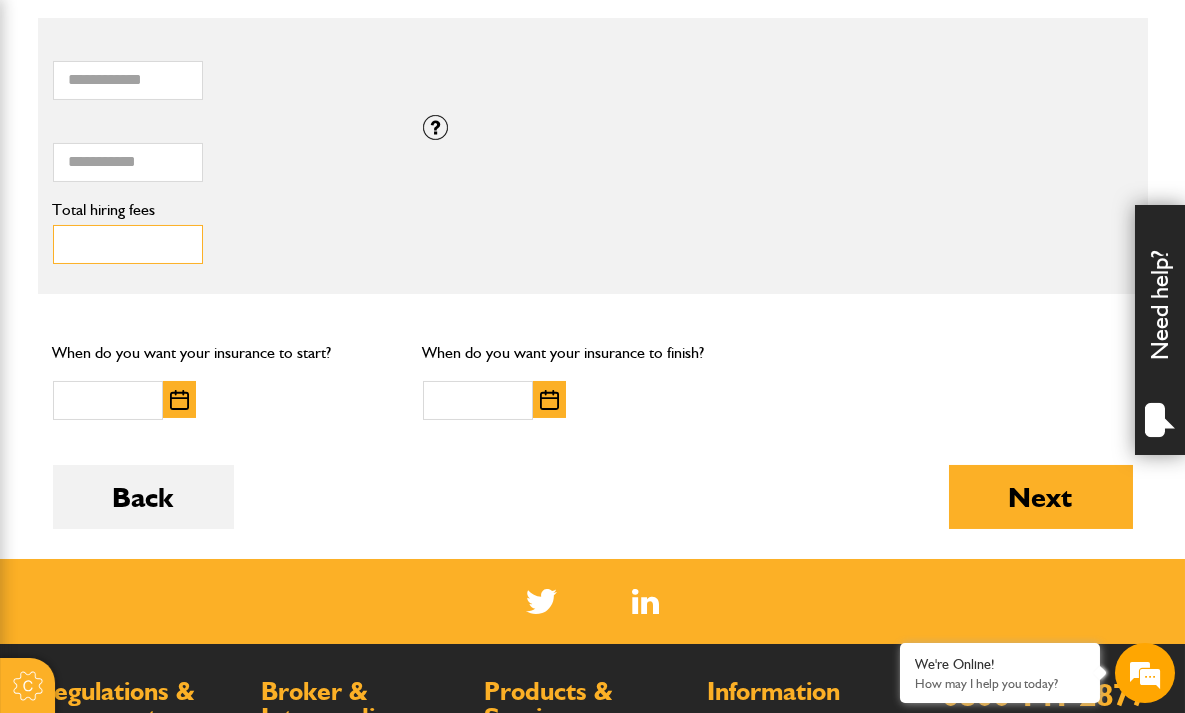 scroll, scrollTop: 1409, scrollLeft: 0, axis: vertical 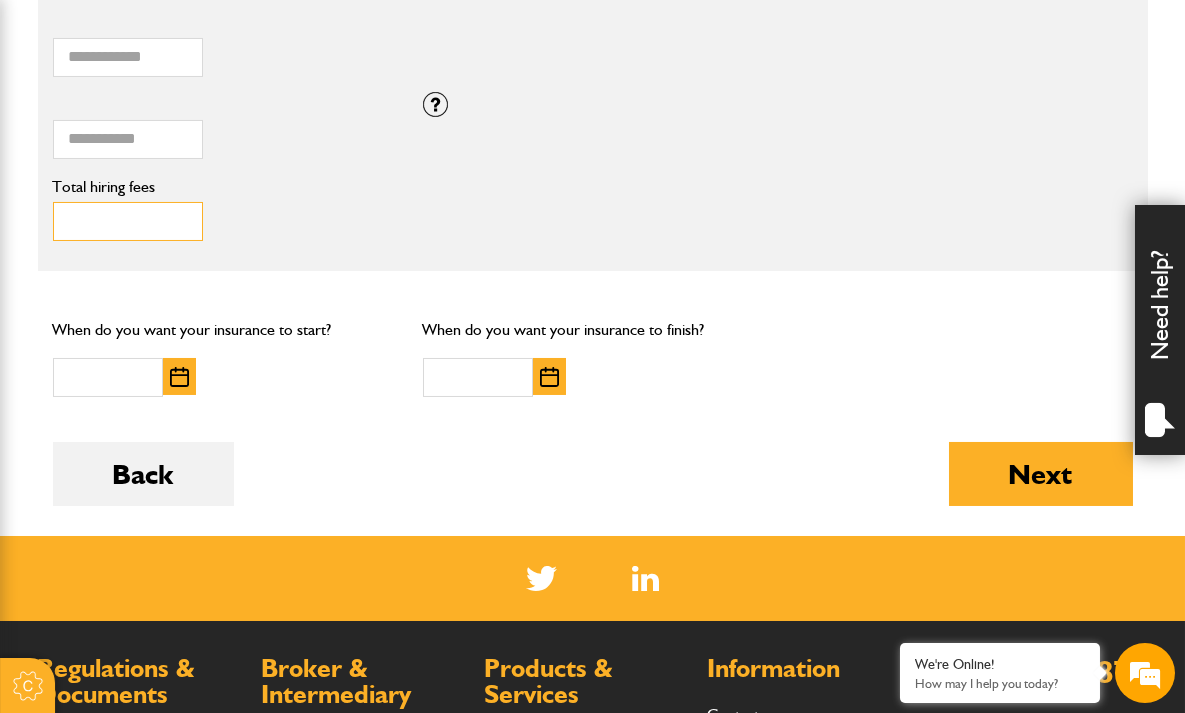 type on "****" 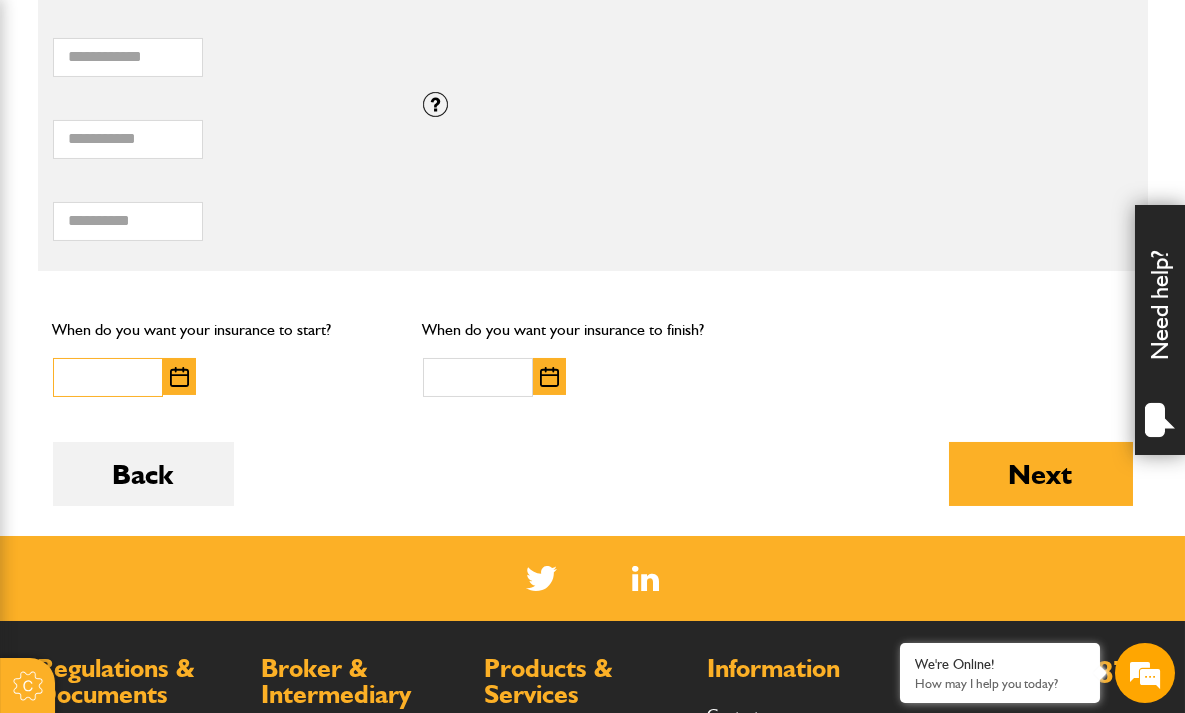 click at bounding box center [108, 377] 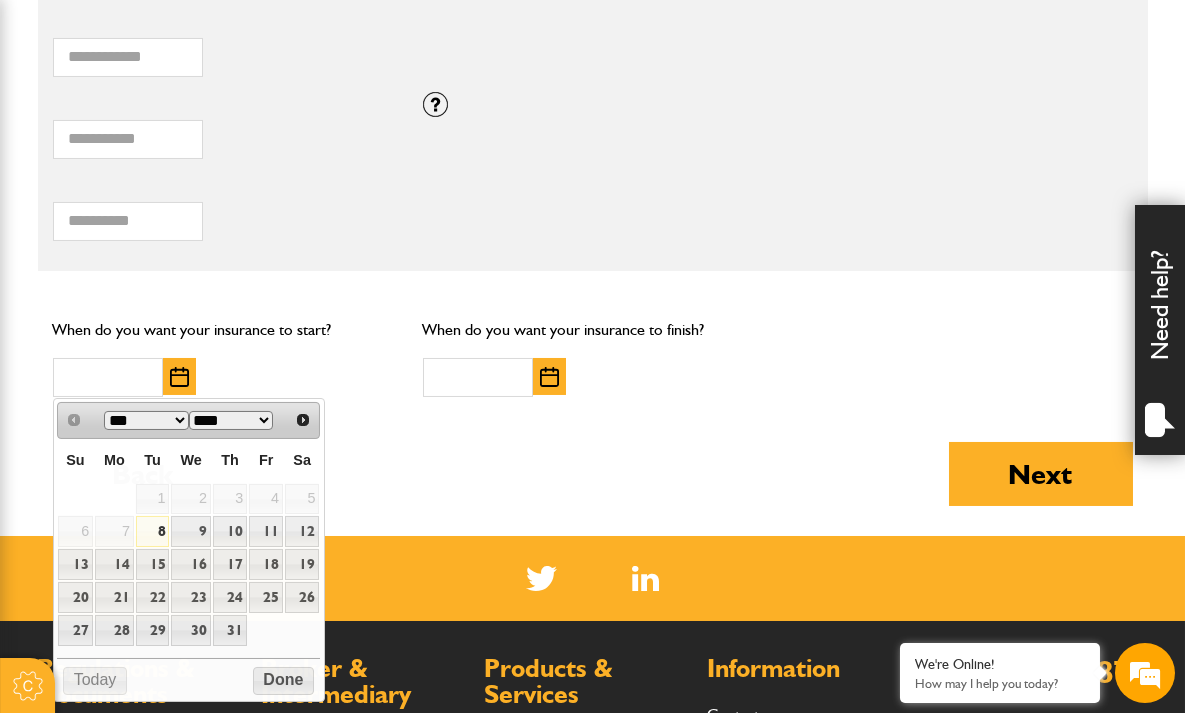 click on "Back
Next" at bounding box center (593, 489) 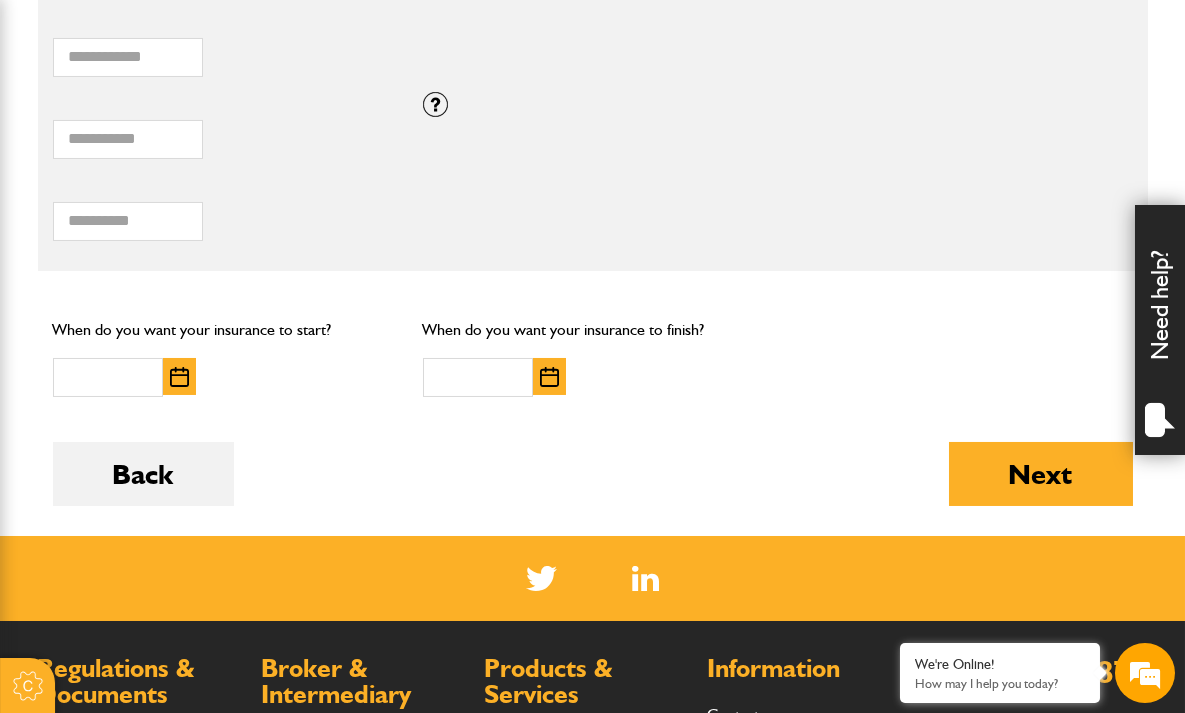 click at bounding box center (179, 377) 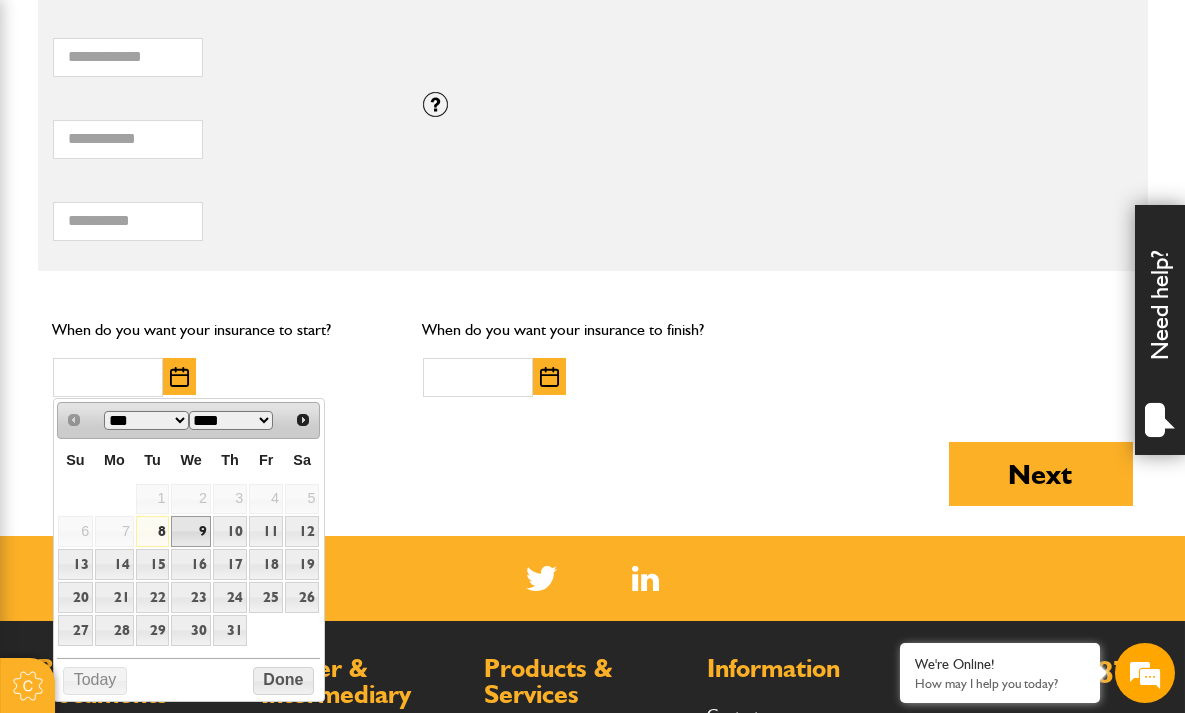 click on "9" at bounding box center (190, 531) 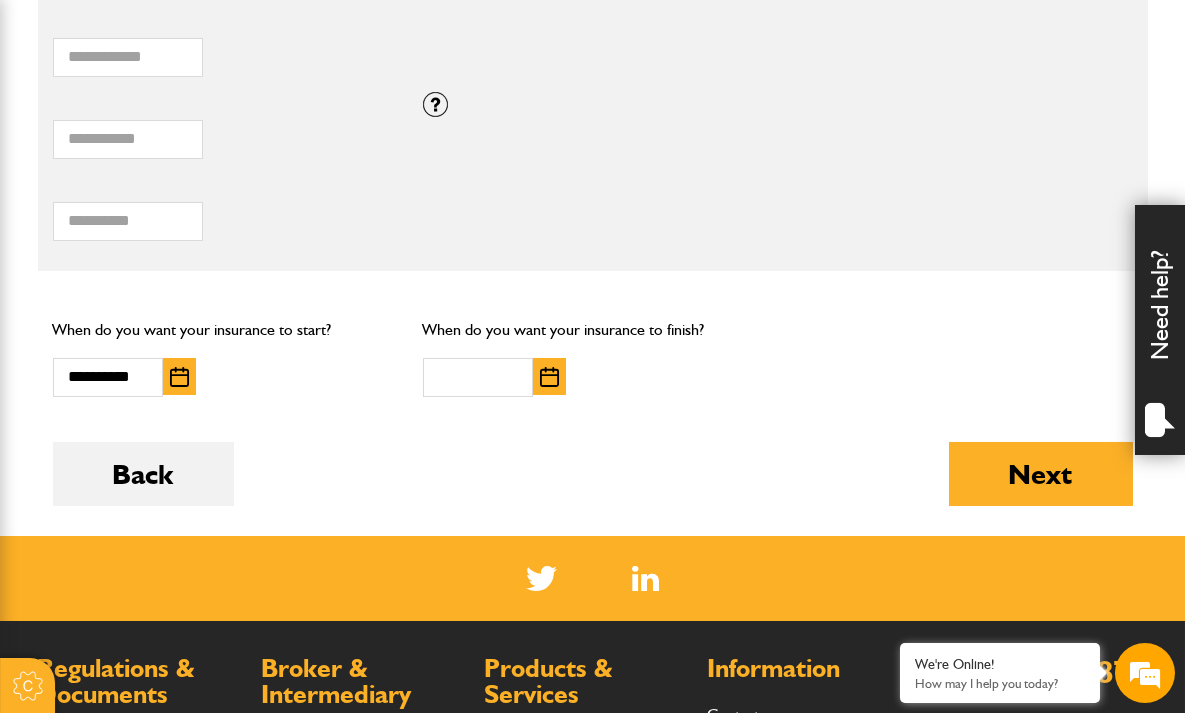 click at bounding box center (549, 377) 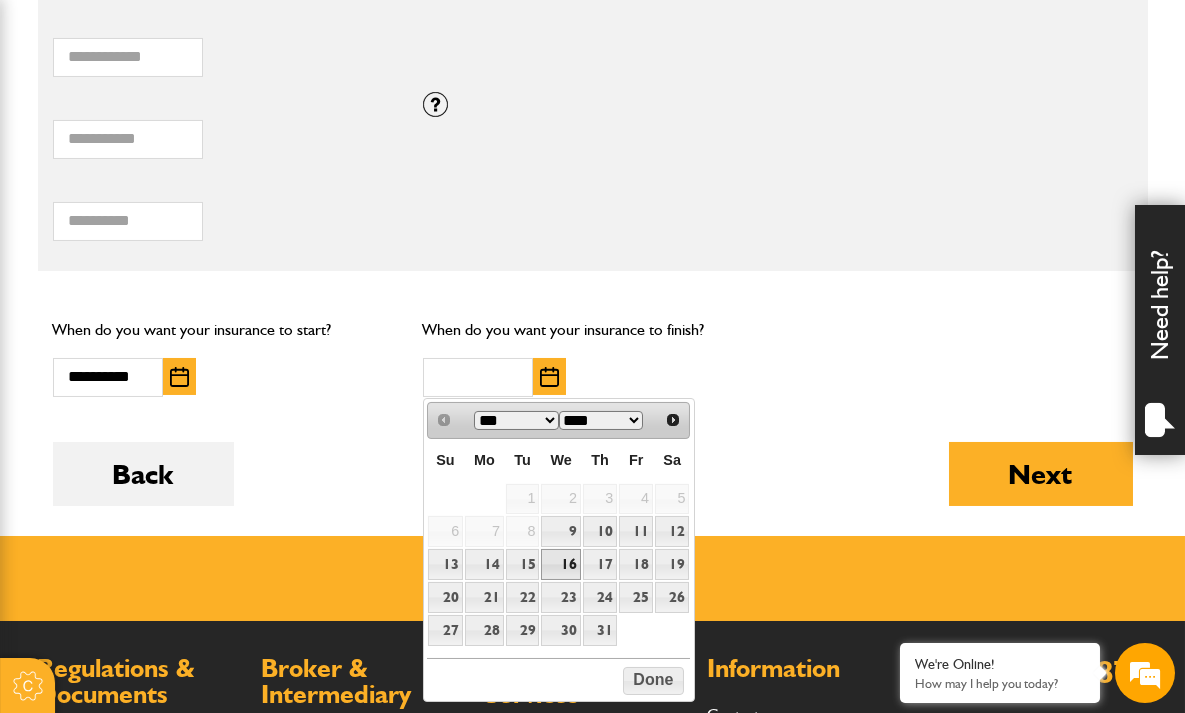click on "16" at bounding box center [560, 564] 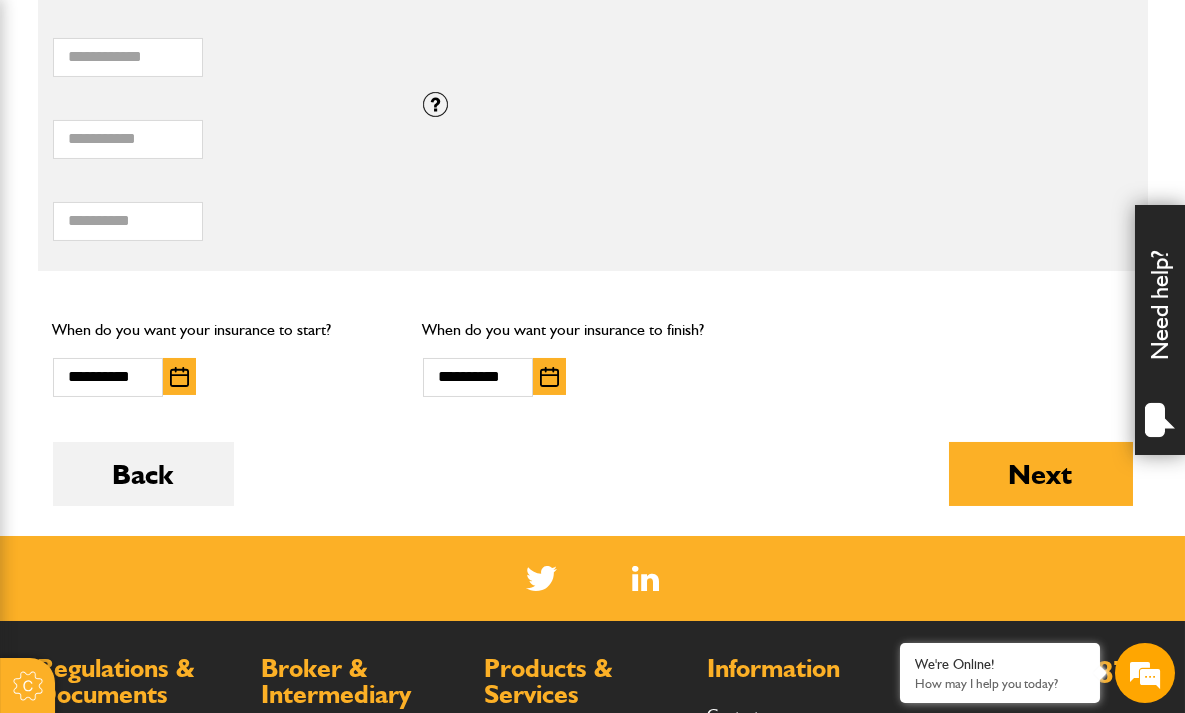 scroll, scrollTop: 1674, scrollLeft: 0, axis: vertical 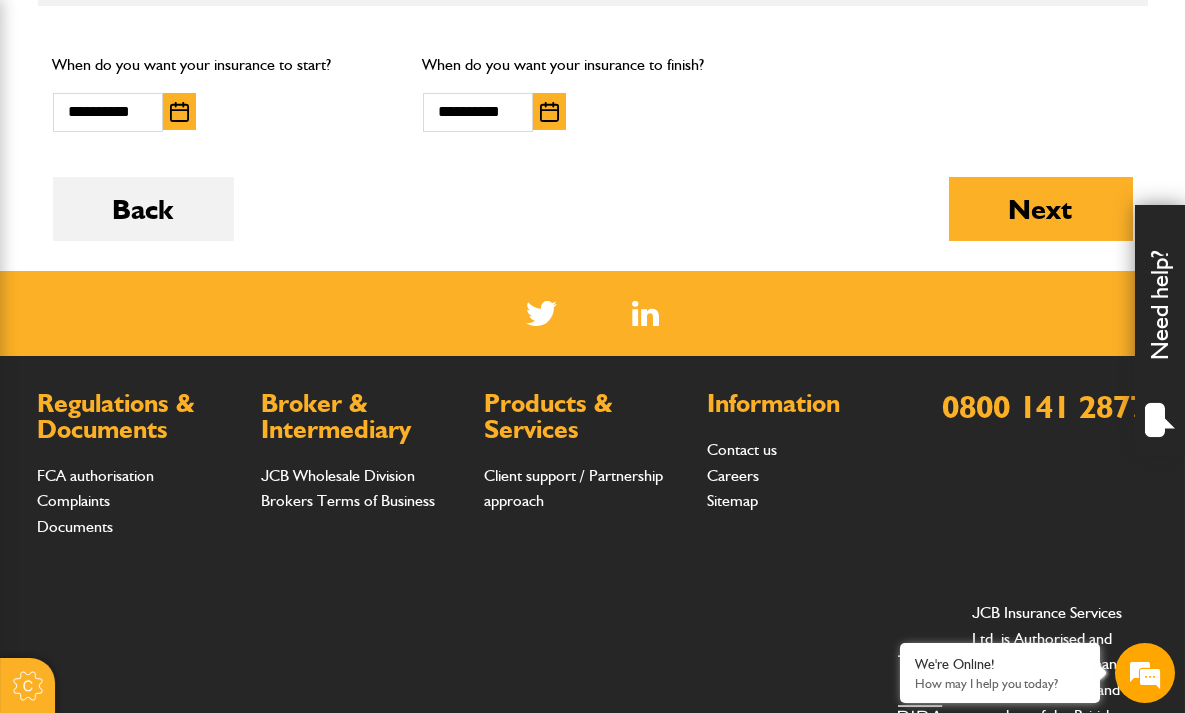 click on "Next" at bounding box center [1041, 209] 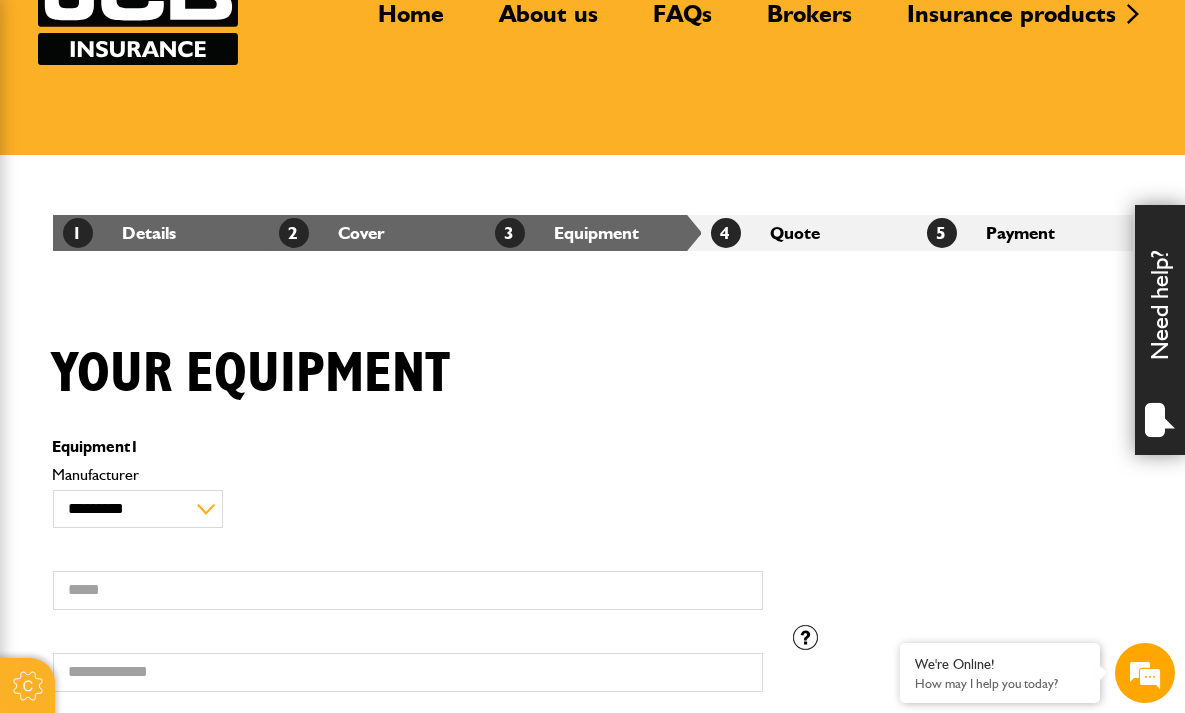 scroll, scrollTop: 264, scrollLeft: 0, axis: vertical 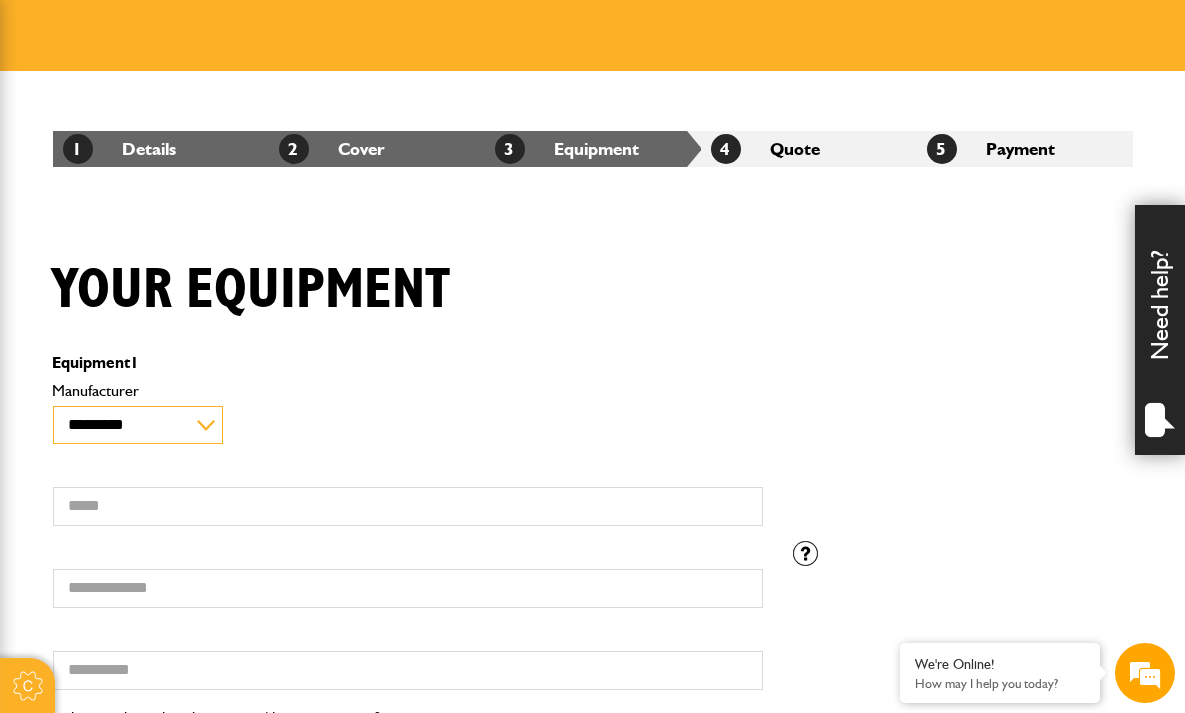 click on "**********" at bounding box center [138, 425] 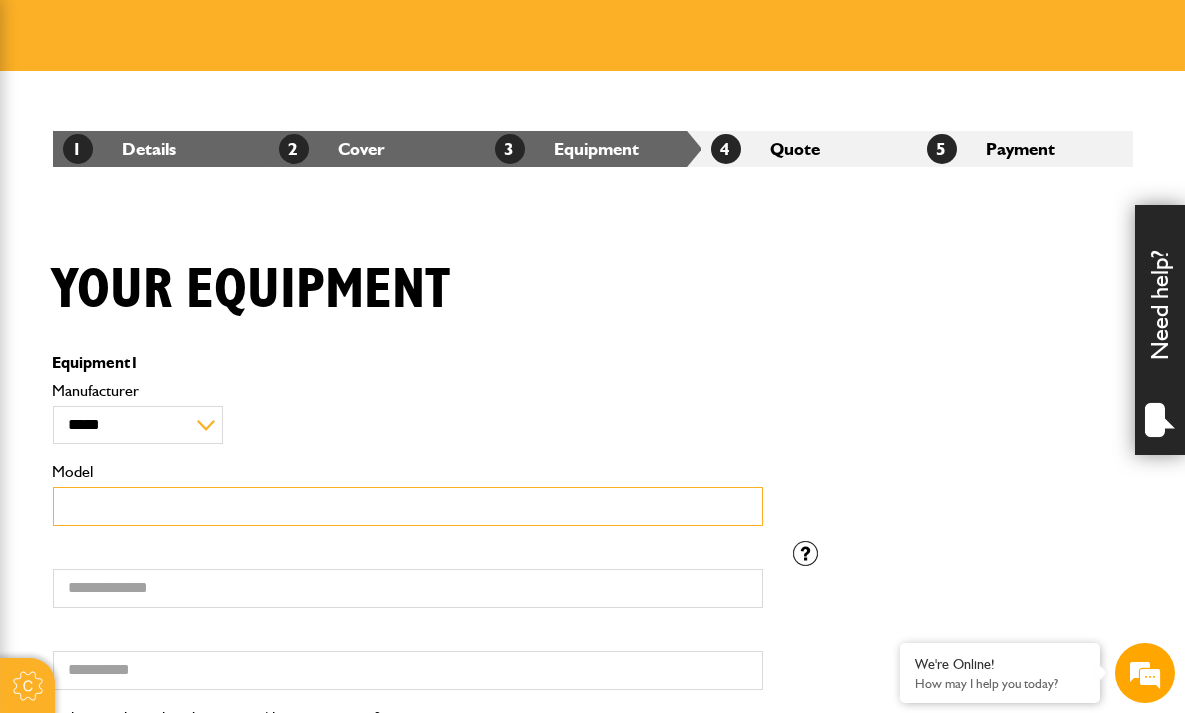 click on "Model" at bounding box center (408, 506) 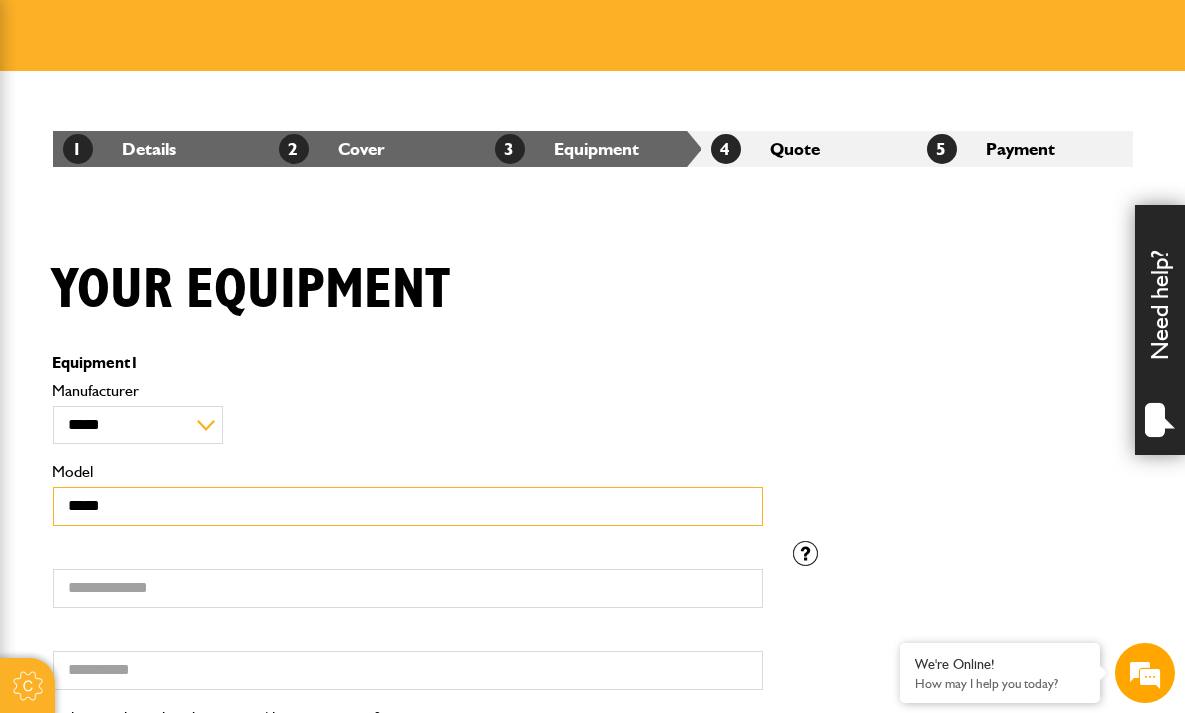 type on "*****" 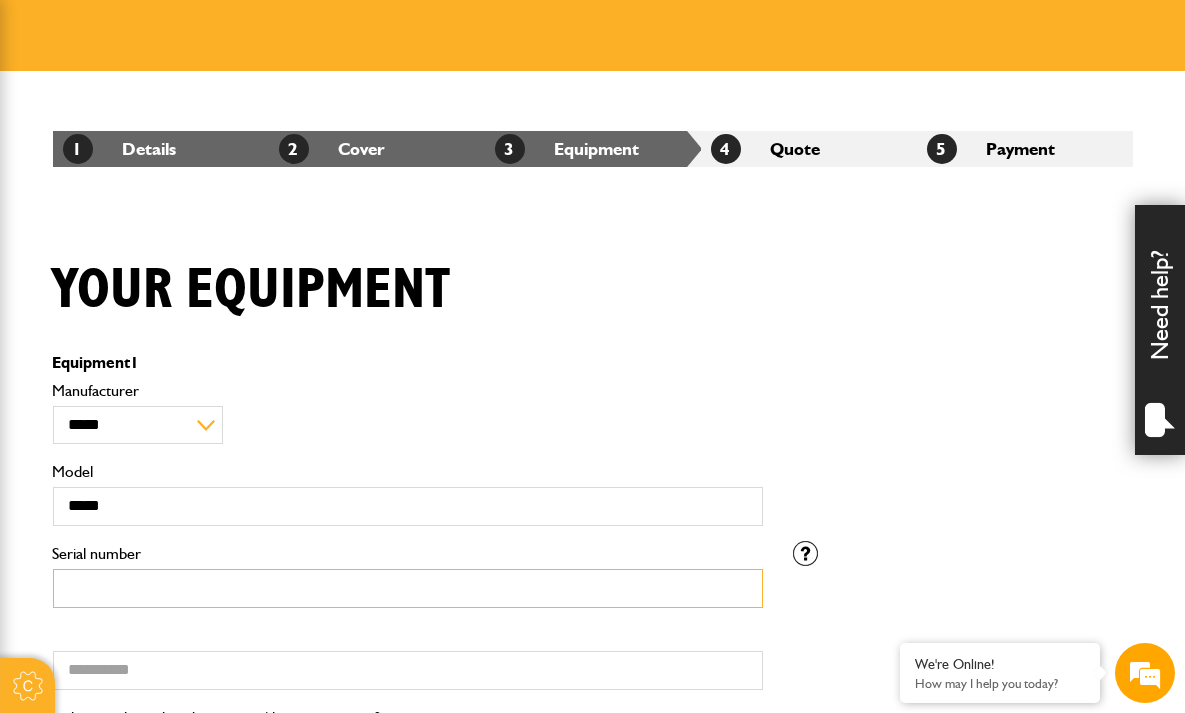 click on "Serial number" at bounding box center [408, 588] 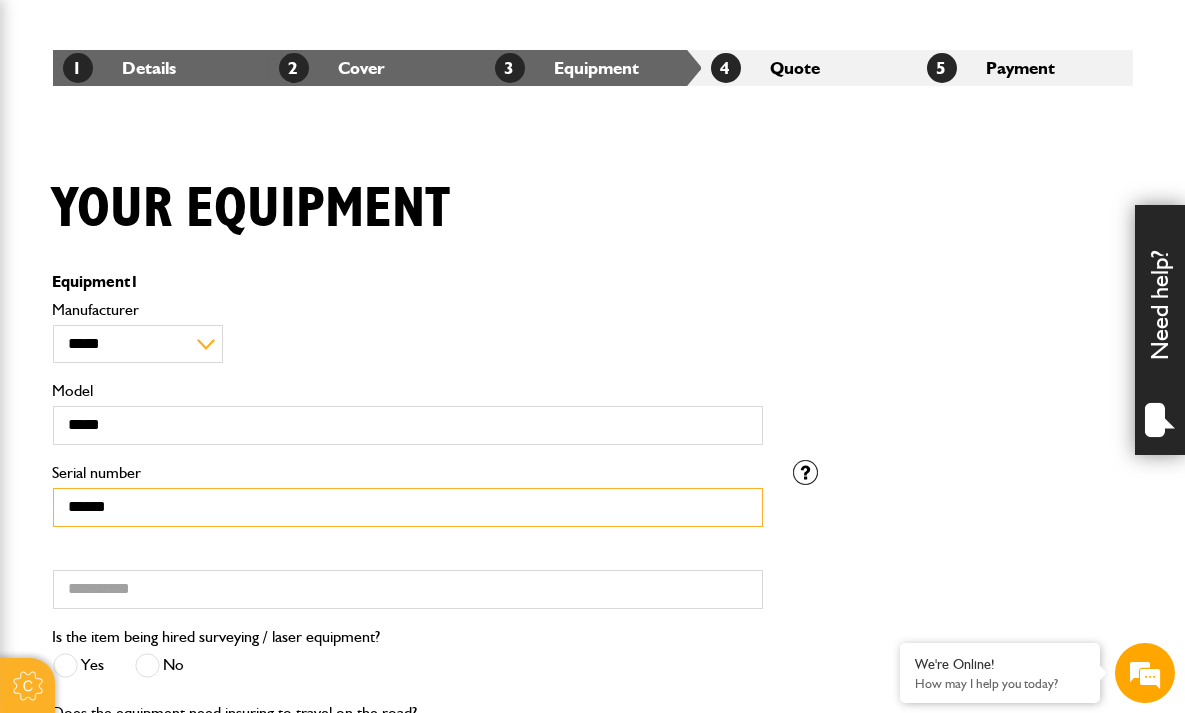 scroll, scrollTop: 440, scrollLeft: 0, axis: vertical 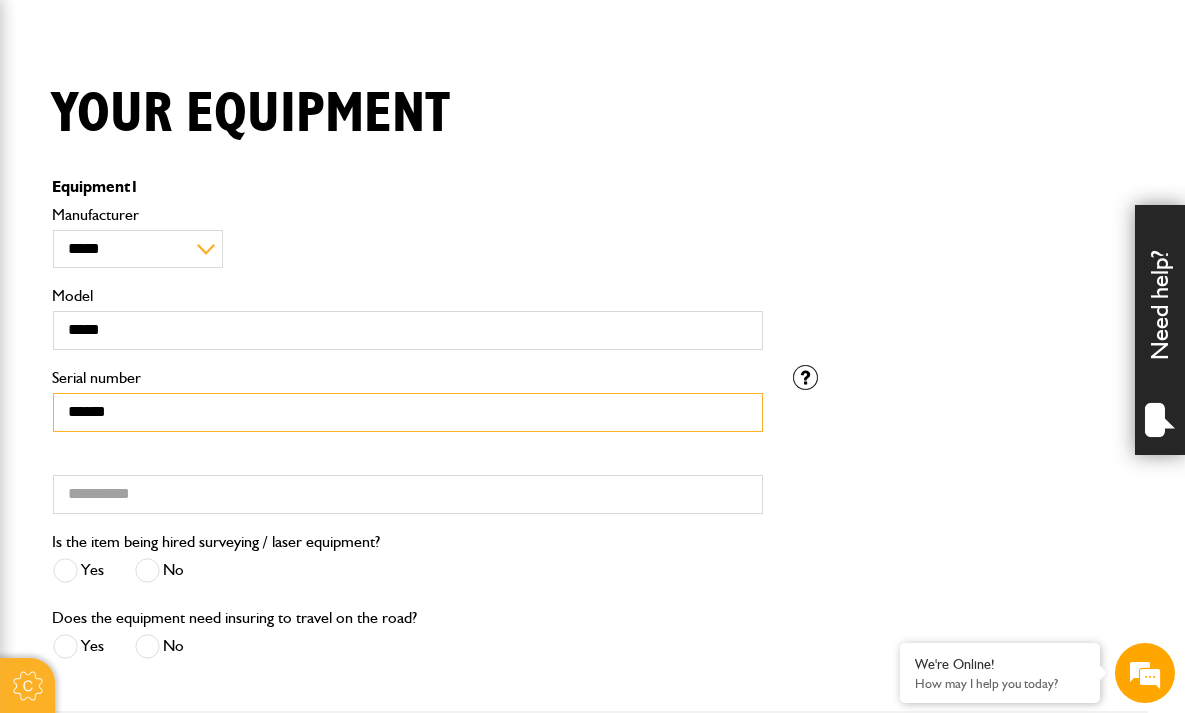 type on "******" 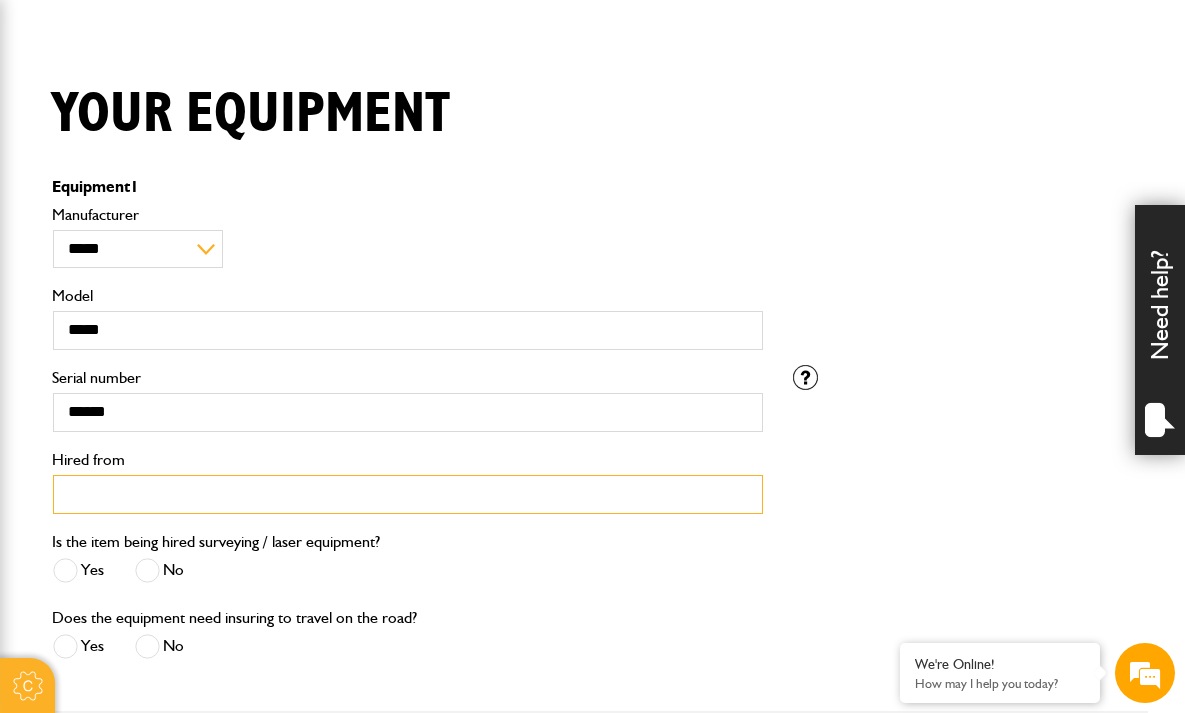 click on "Hired from" at bounding box center (408, 494) 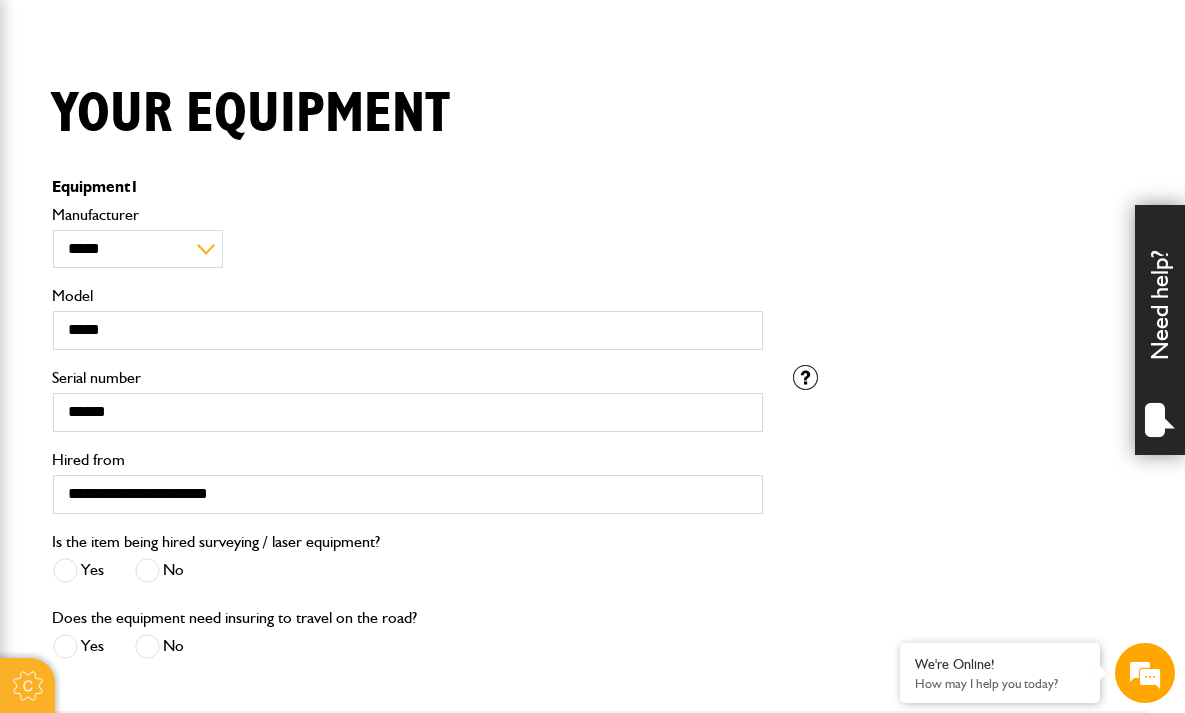 type on "****" 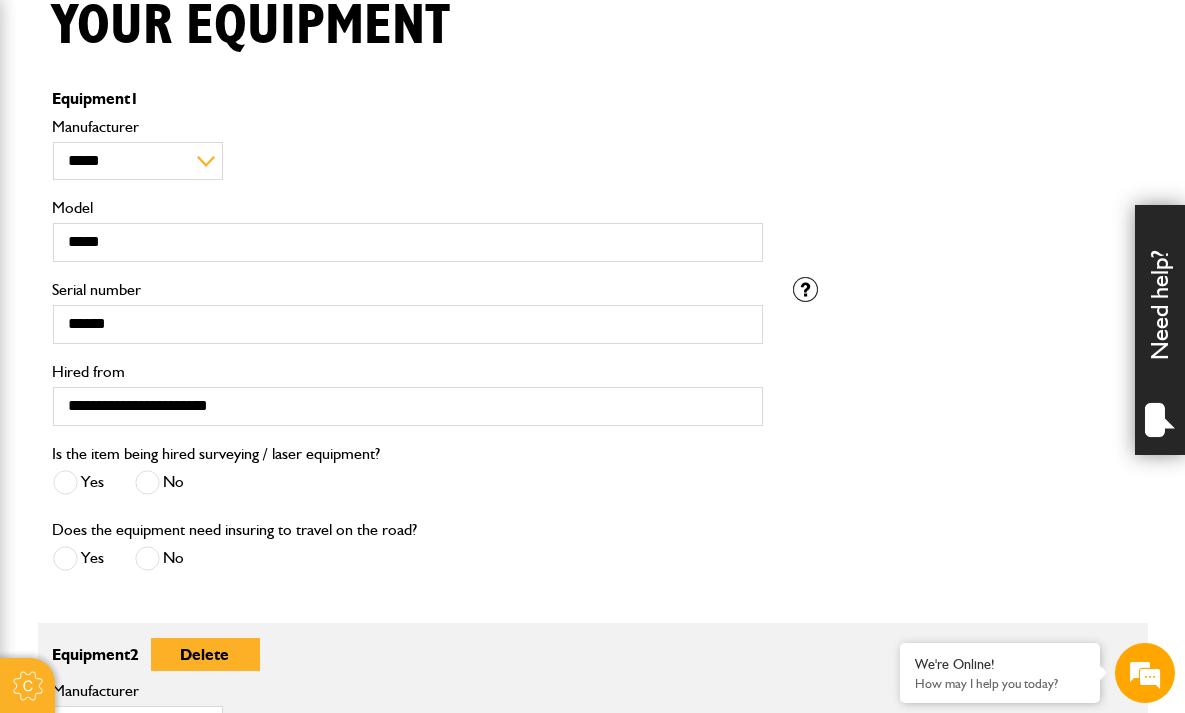 click at bounding box center (147, 558) 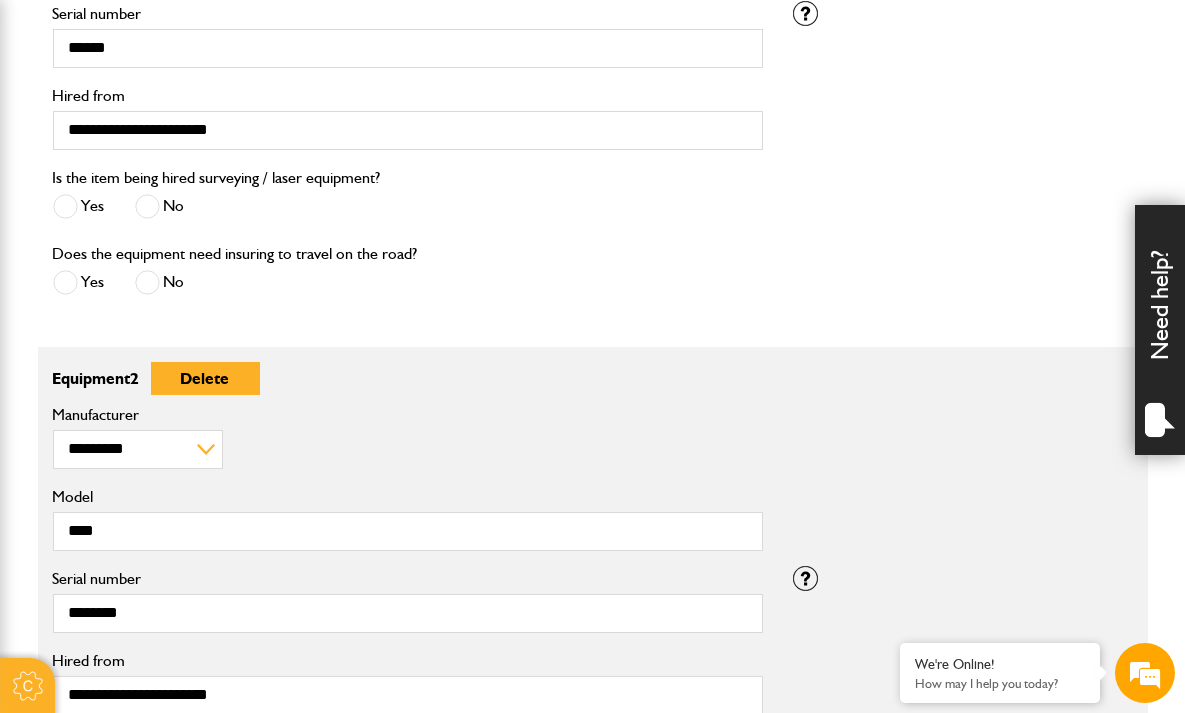 scroll, scrollTop: 881, scrollLeft: 0, axis: vertical 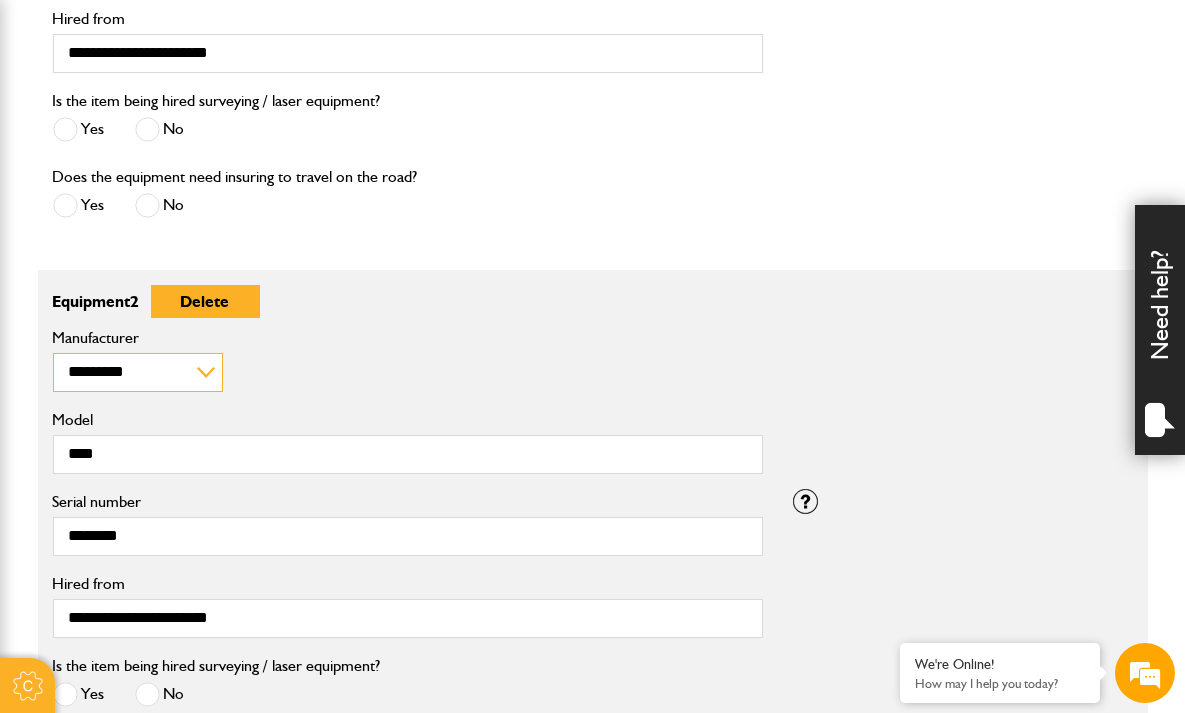 click on "**********" at bounding box center [138, 372] 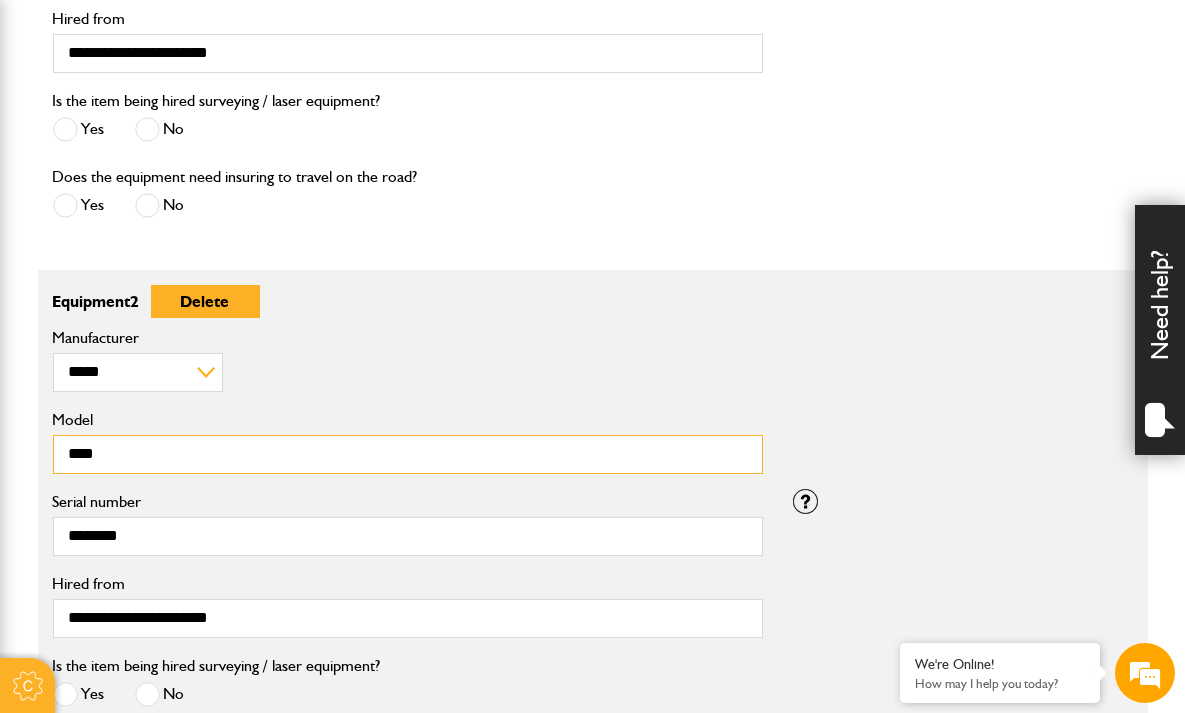 click on "****" at bounding box center [408, 454] 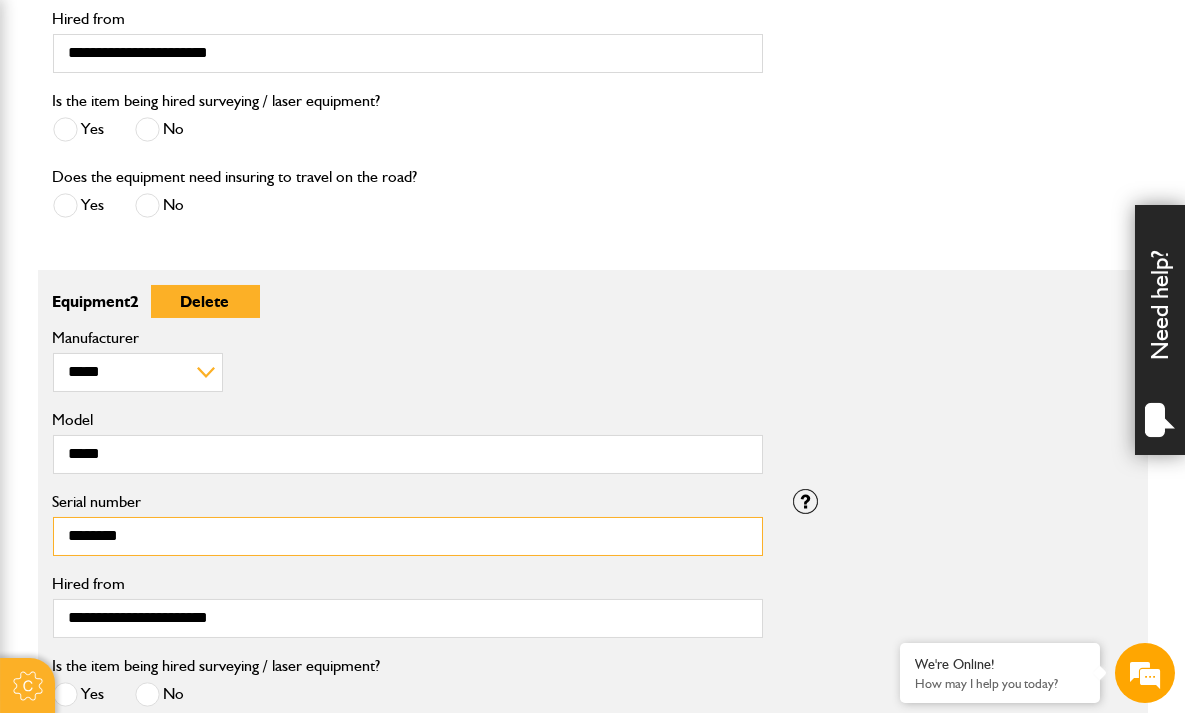 click on "********" at bounding box center [408, 536] 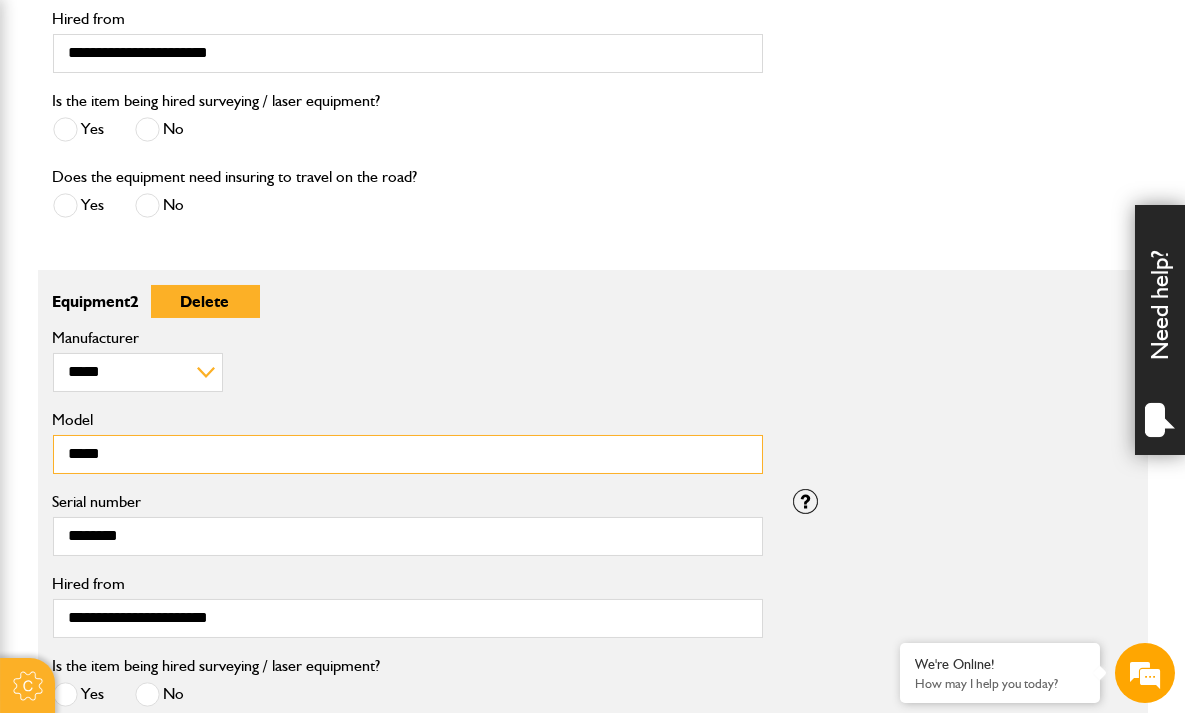 click on "*****" at bounding box center (408, 454) 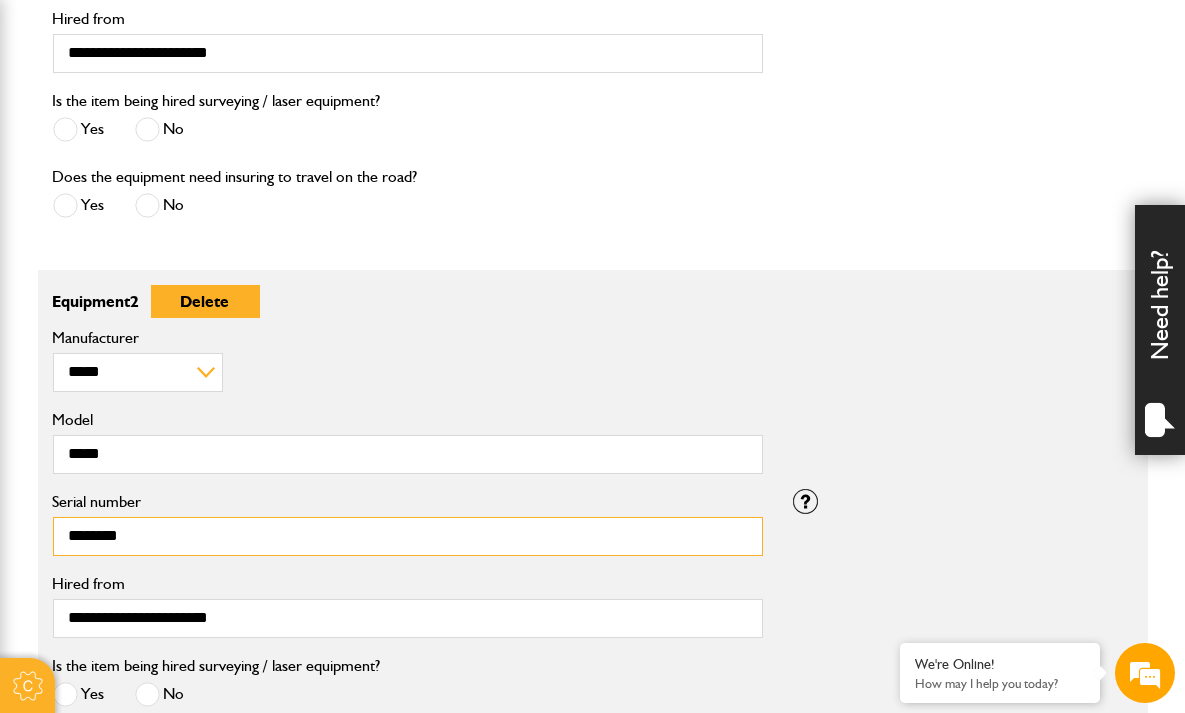 click on "********" at bounding box center [408, 536] 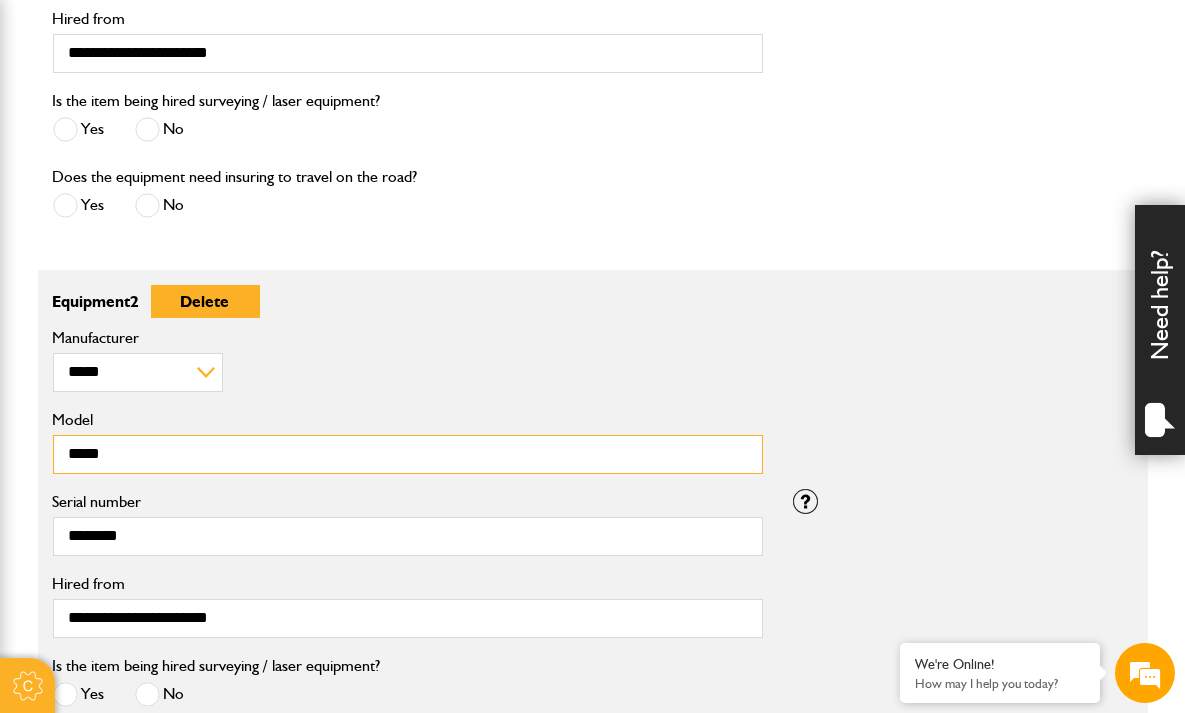 click on "*****" at bounding box center [408, 454] 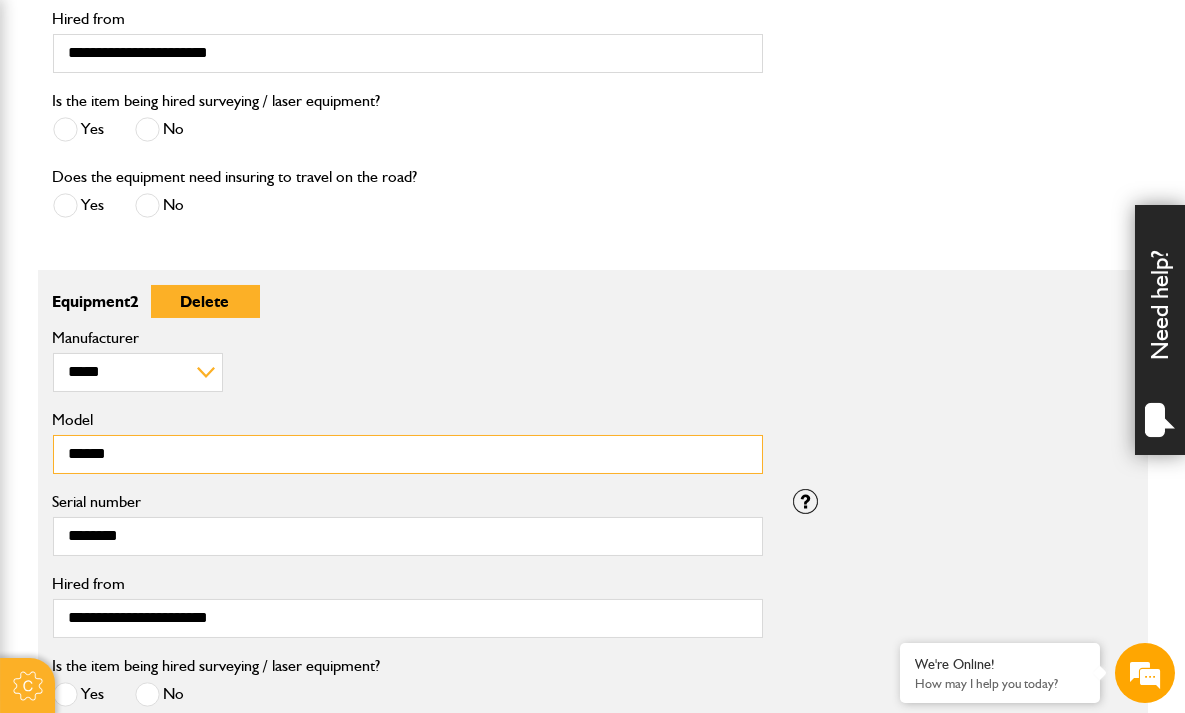 type on "******" 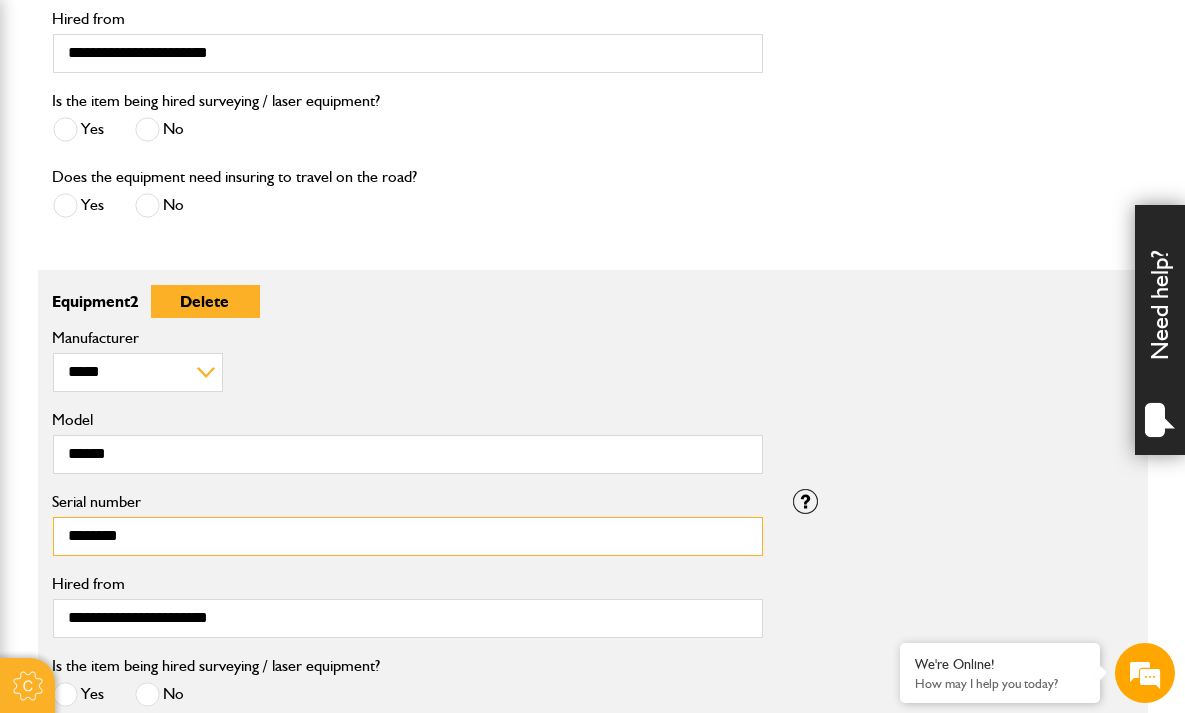 click on "********" at bounding box center [408, 536] 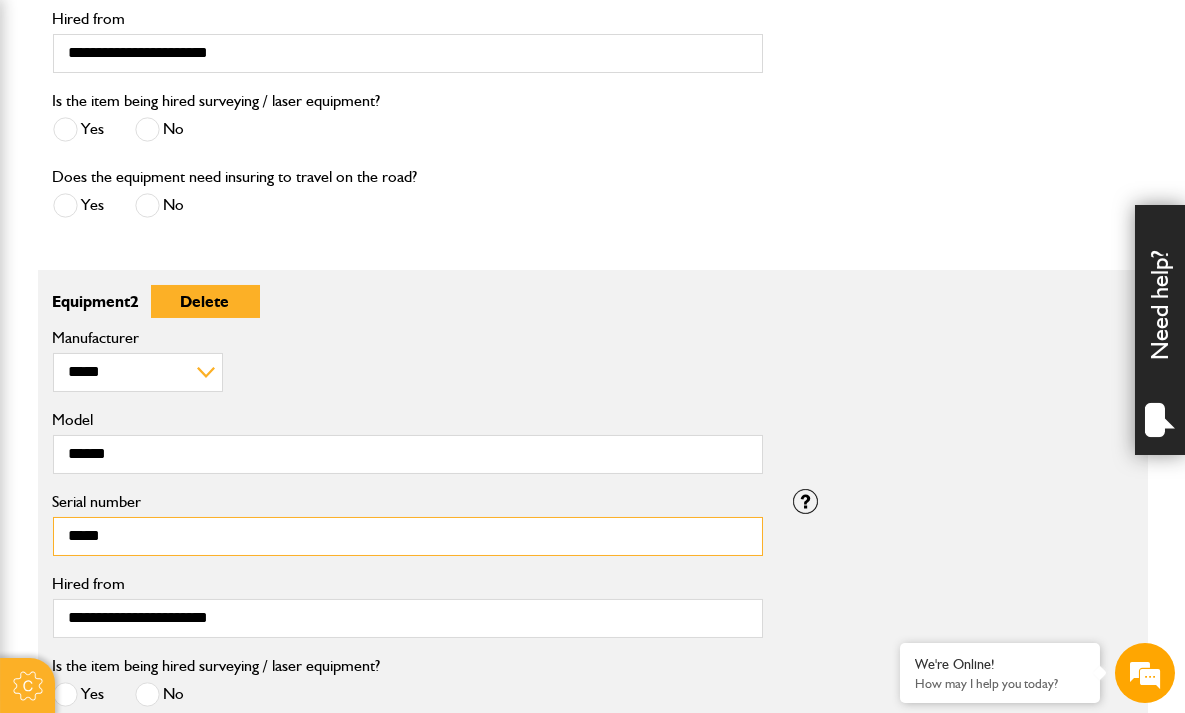 scroll, scrollTop: 1145, scrollLeft: 0, axis: vertical 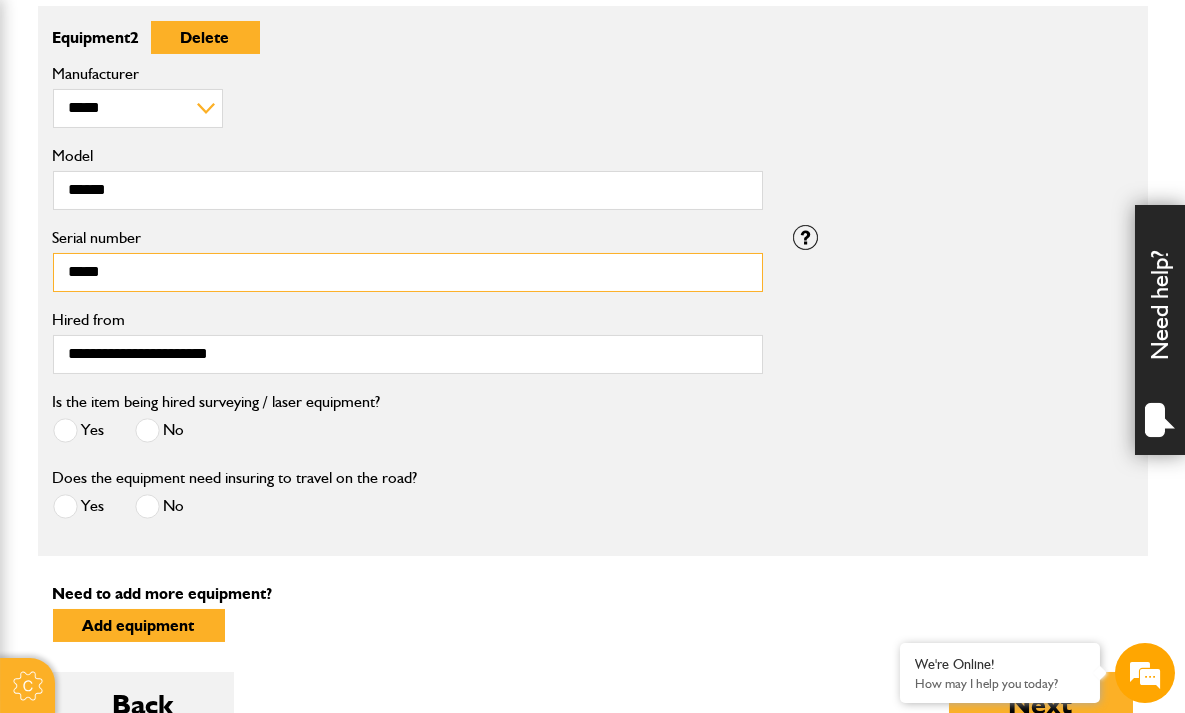 type on "*****" 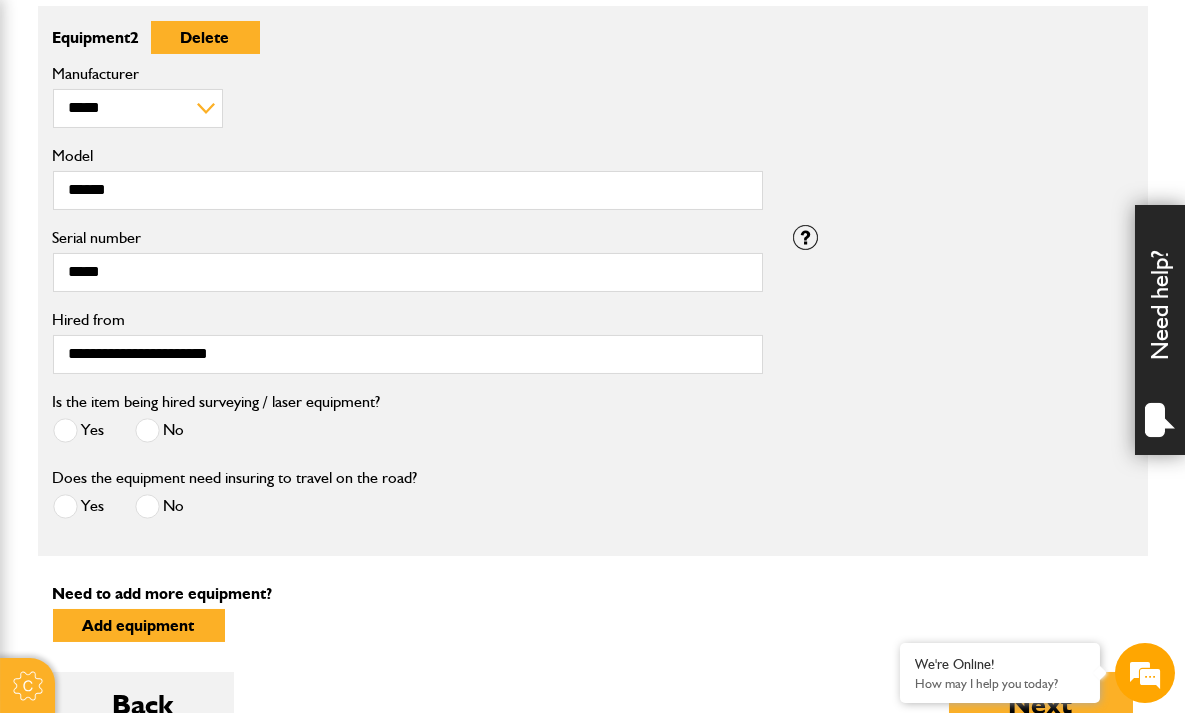 click on "No" at bounding box center (160, 433) 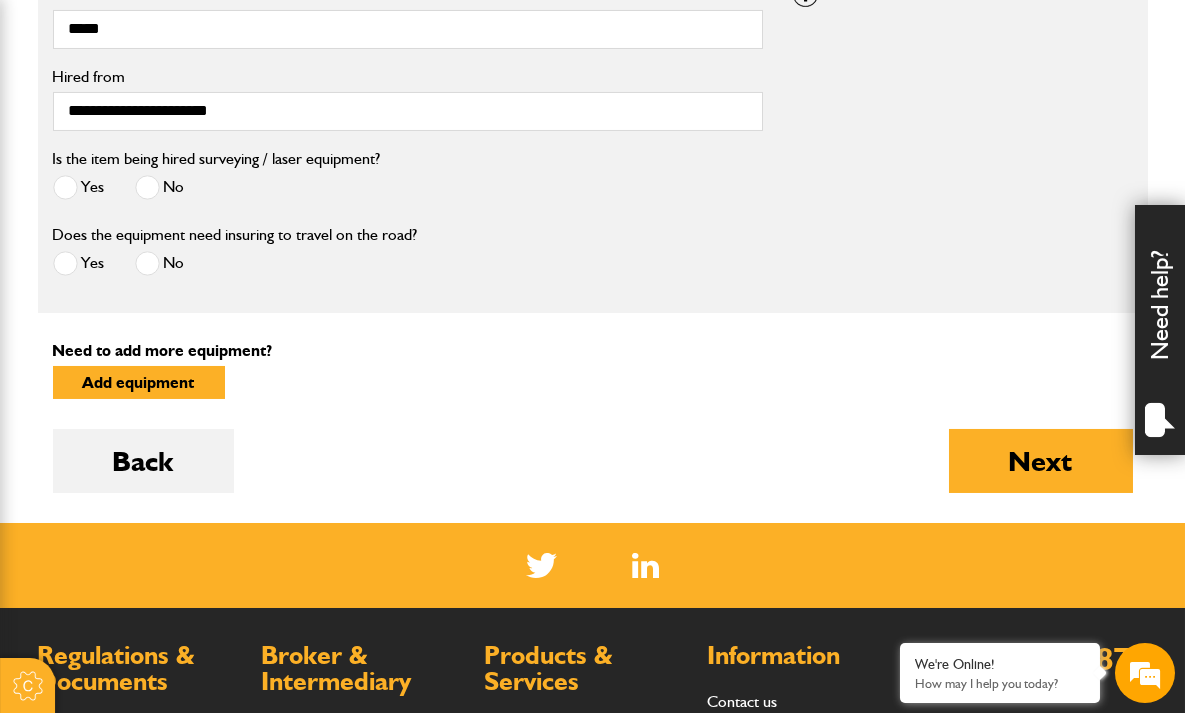 scroll, scrollTop: 1409, scrollLeft: 0, axis: vertical 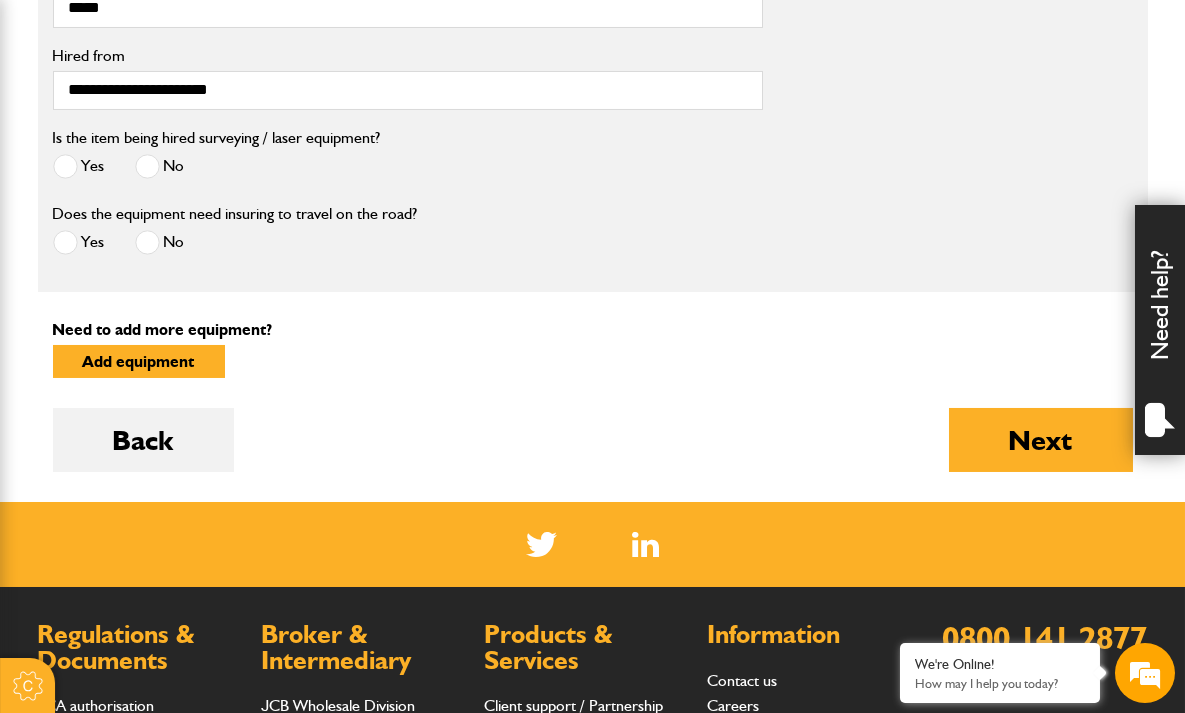 click on "Next" at bounding box center [1041, 440] 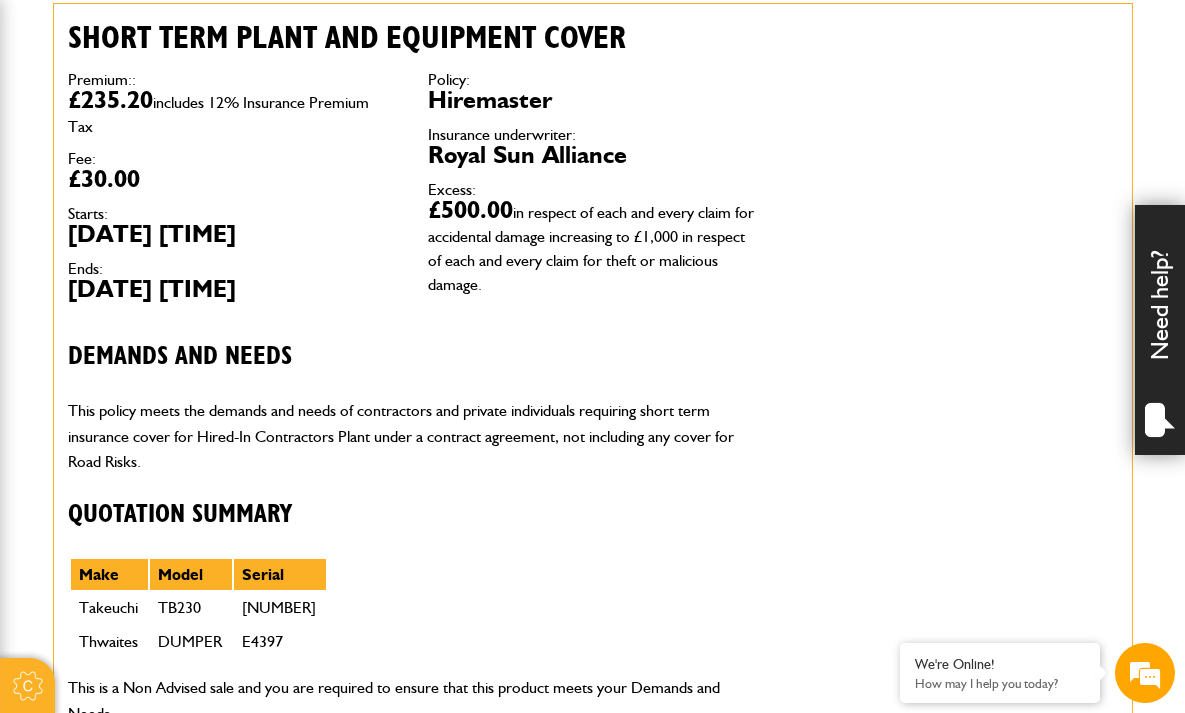 scroll, scrollTop: 792, scrollLeft: 0, axis: vertical 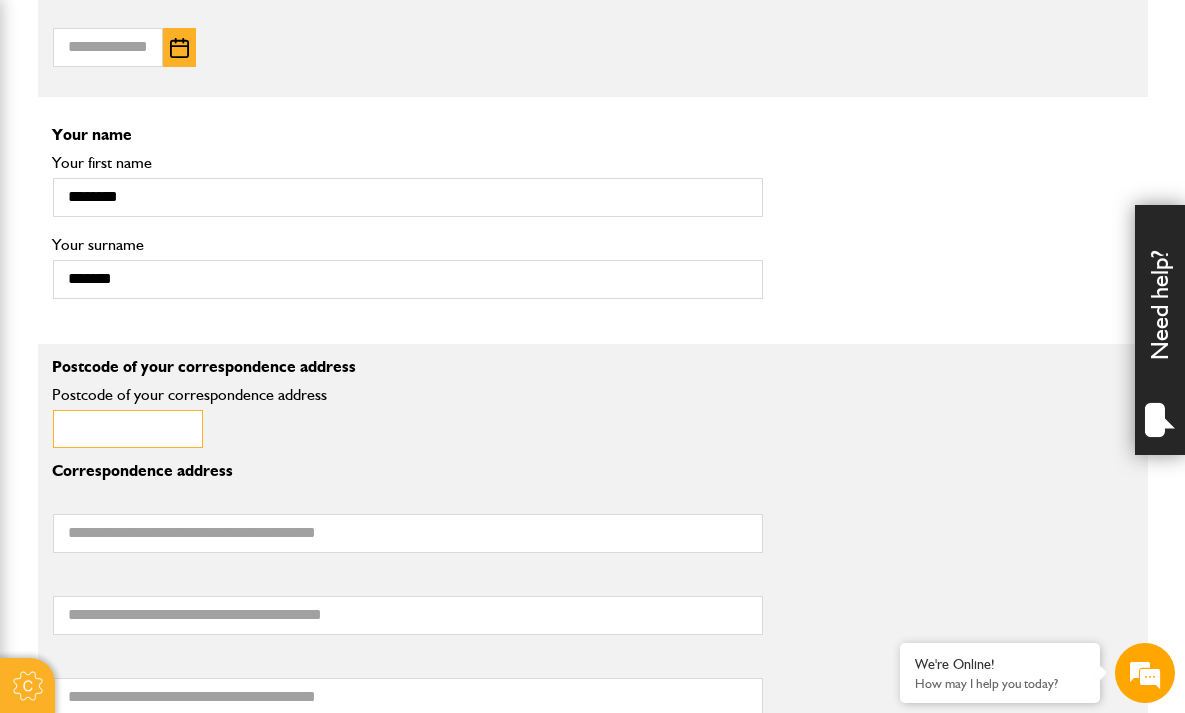 click on "Postcode of your correspondence address" at bounding box center [128, 429] 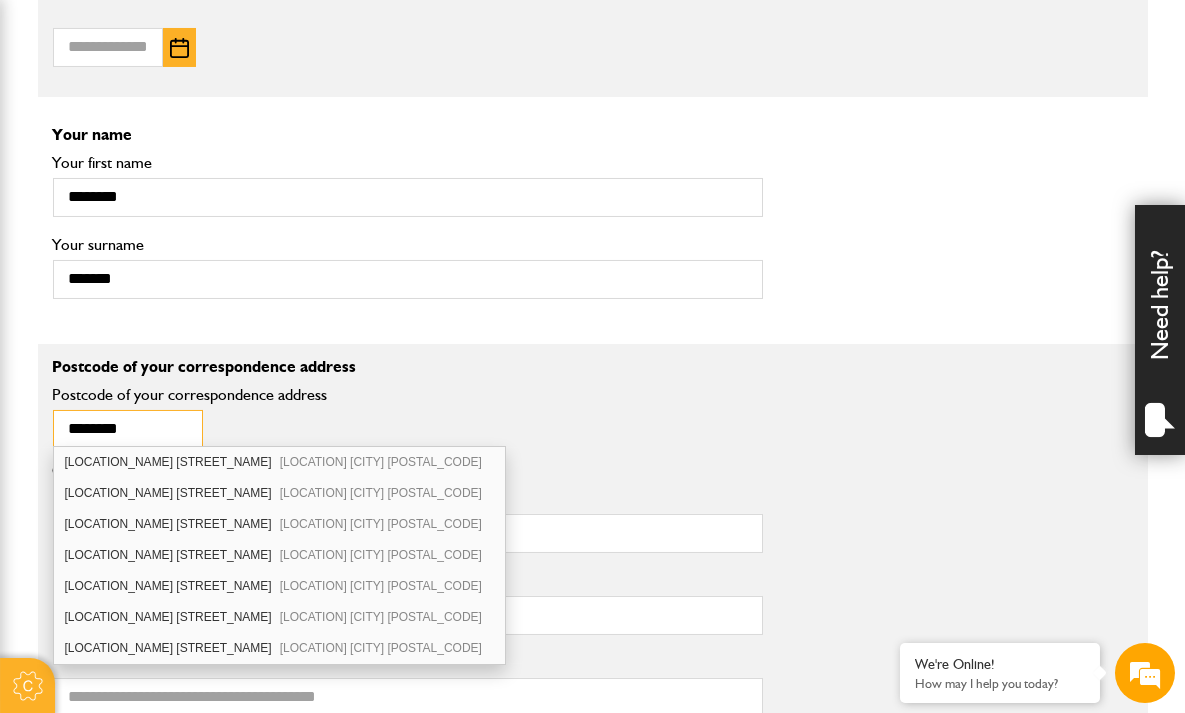 scroll, scrollTop: 0, scrollLeft: 0, axis: both 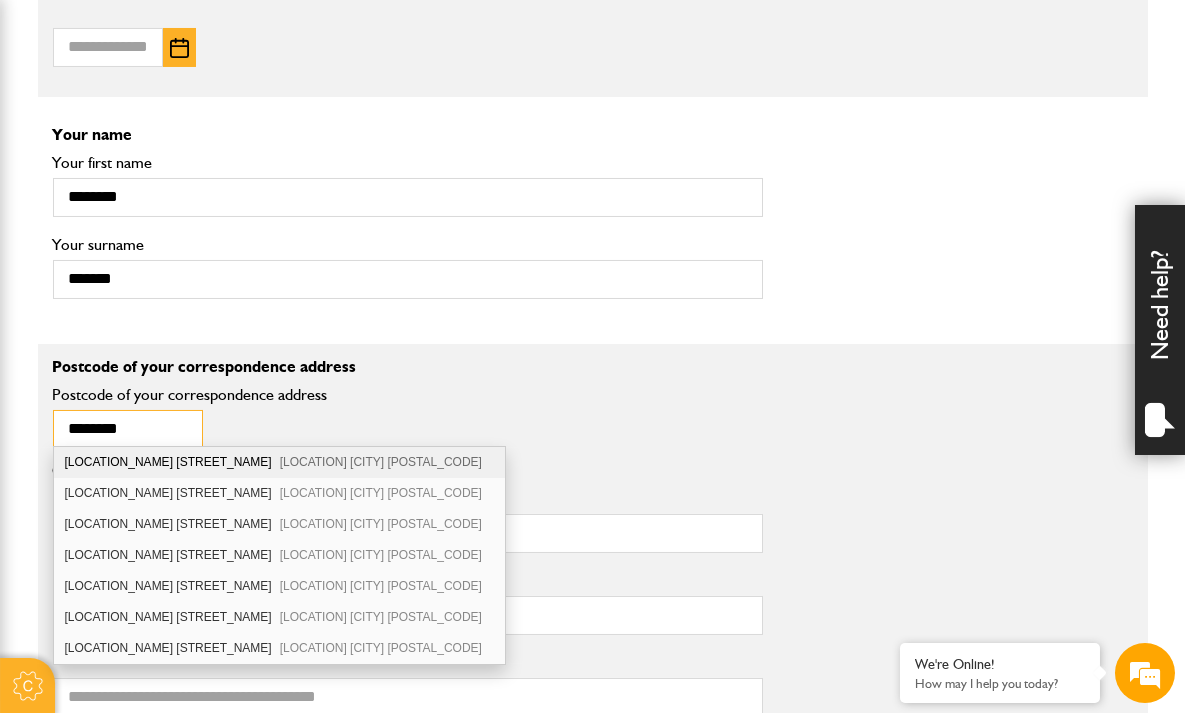 type on "********" 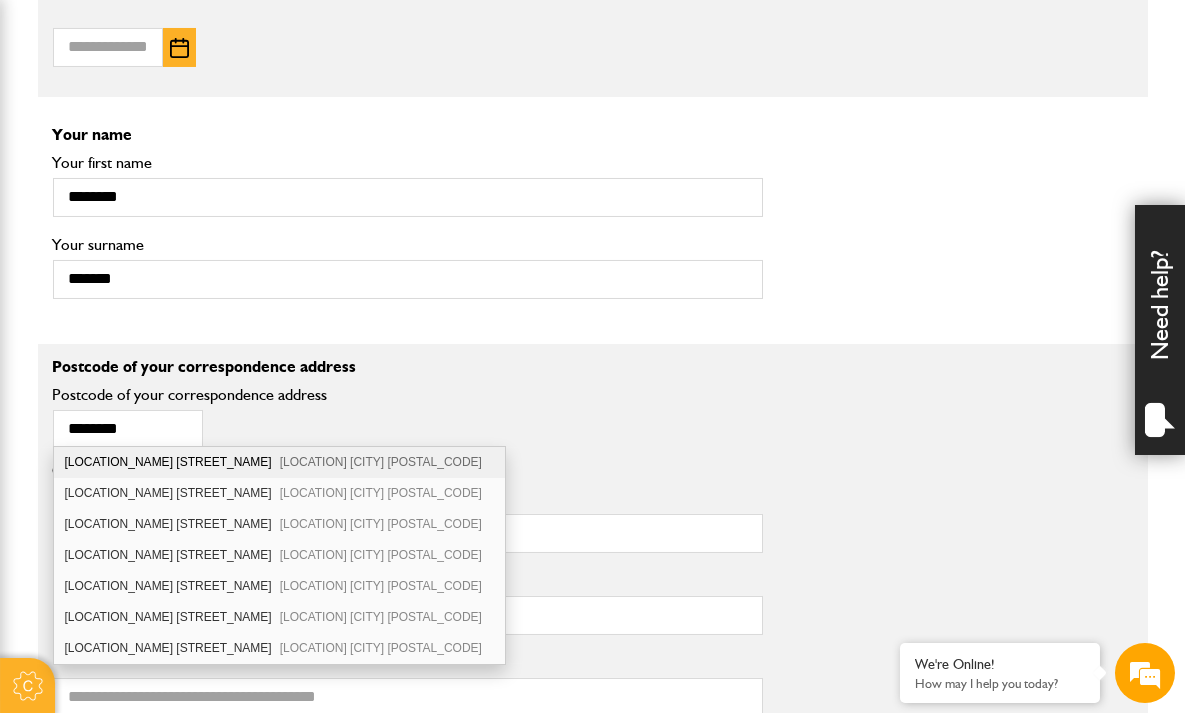 click on "********
Postcode of your correspondence address" at bounding box center (408, 423) 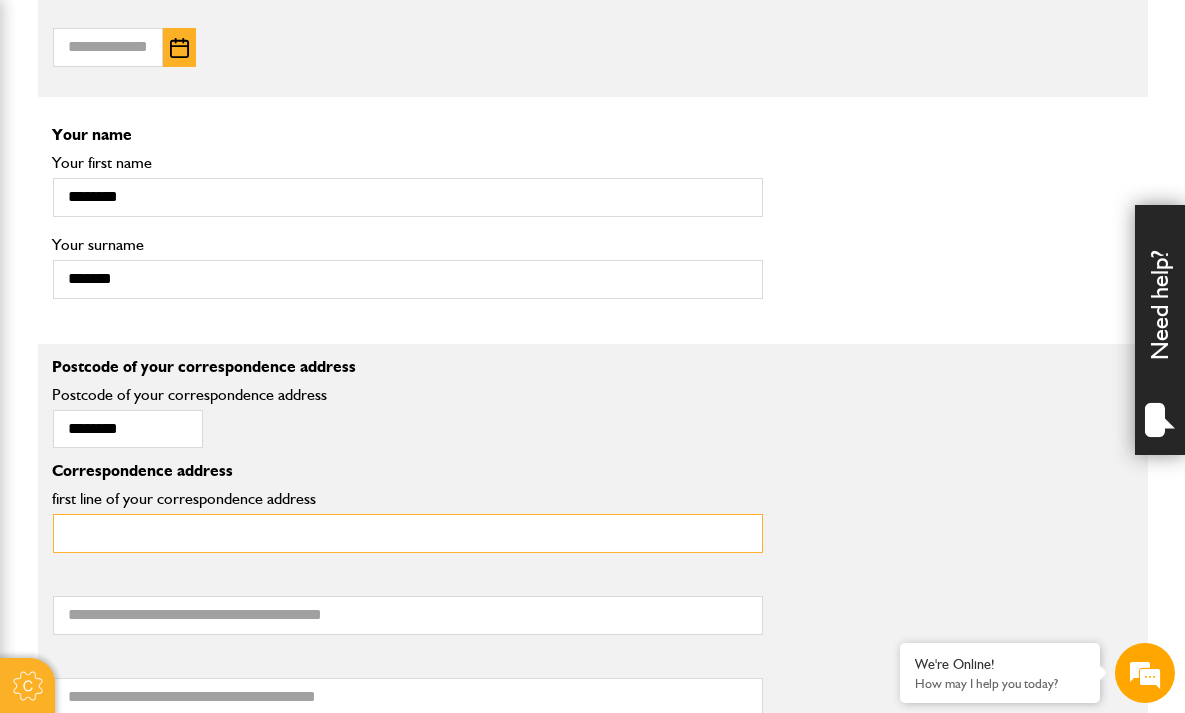 click on "first line of your correspondence address" at bounding box center [408, 533] 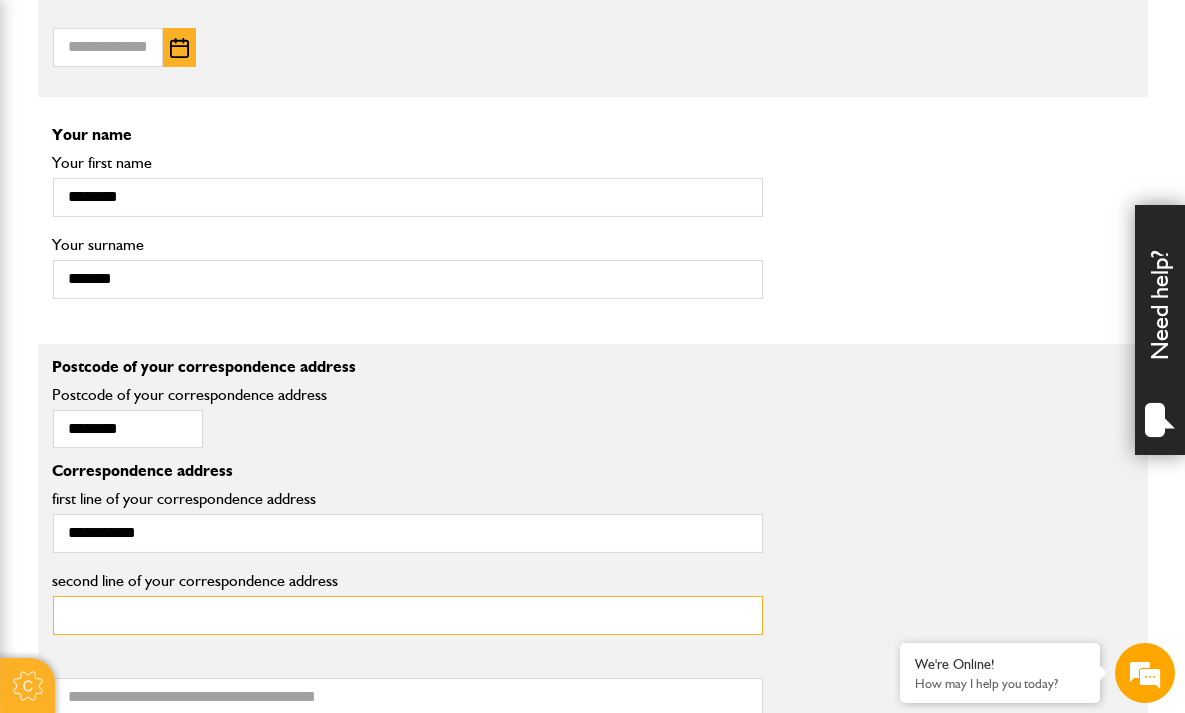 click on "second line of your correspondence address" at bounding box center [408, 615] 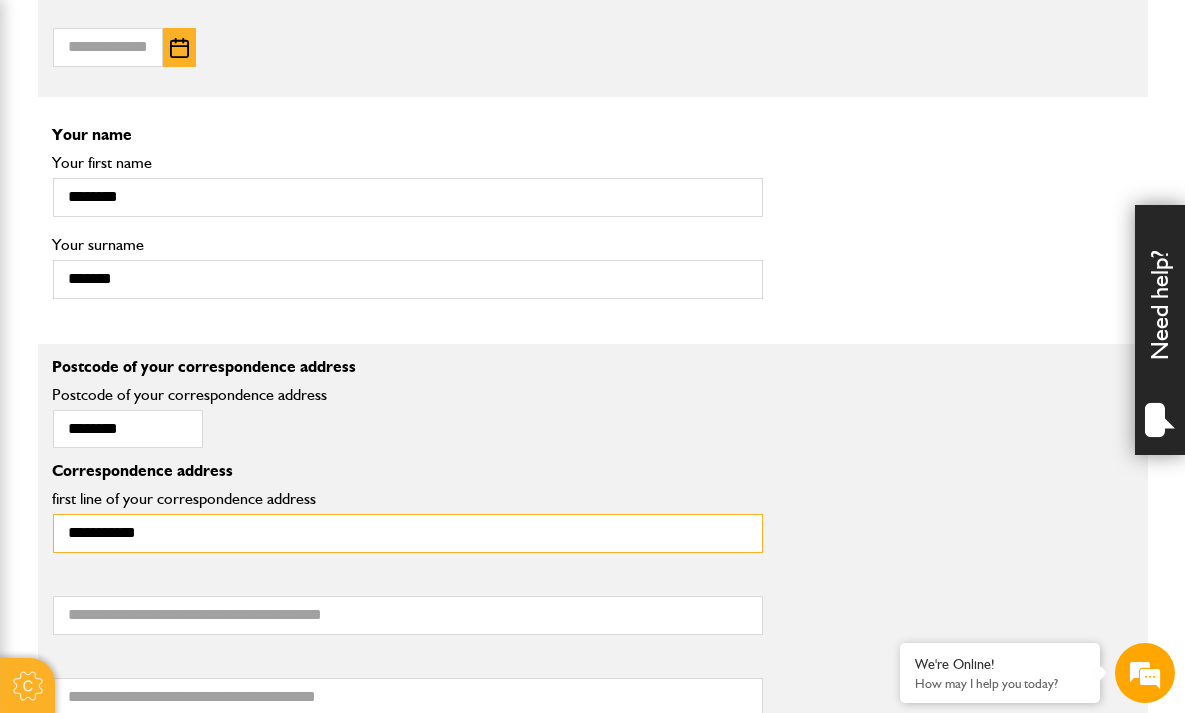 click on "**********" at bounding box center (408, 533) 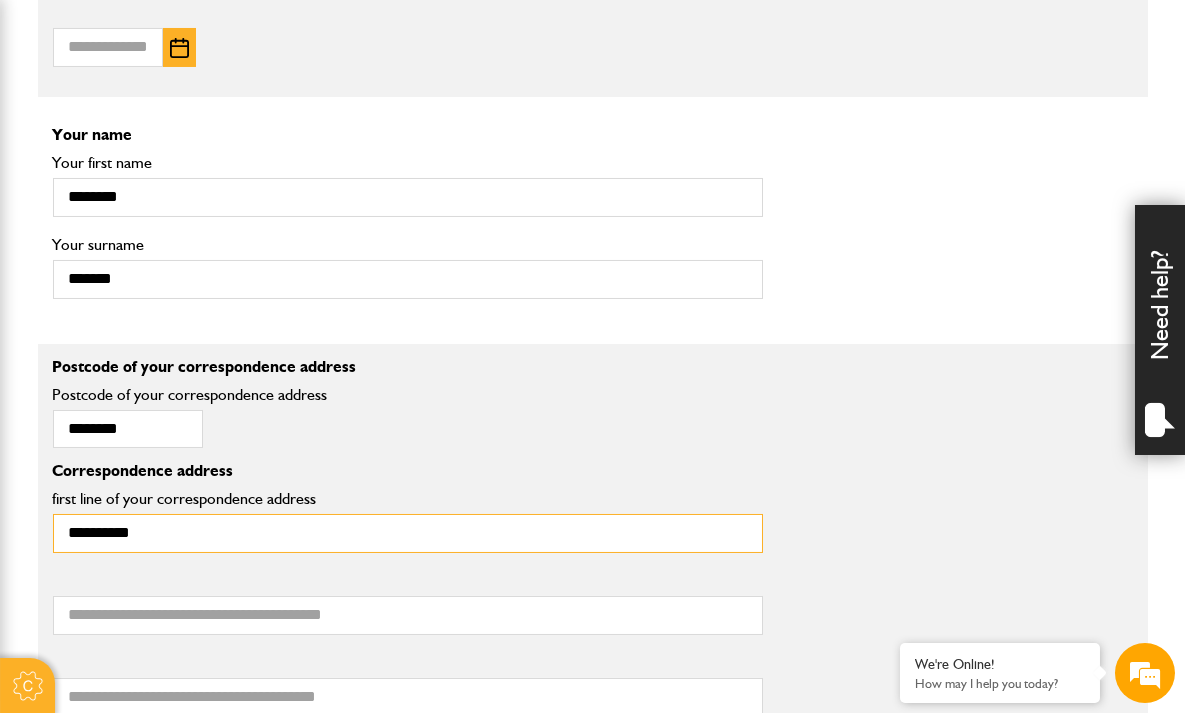 type on "**********" 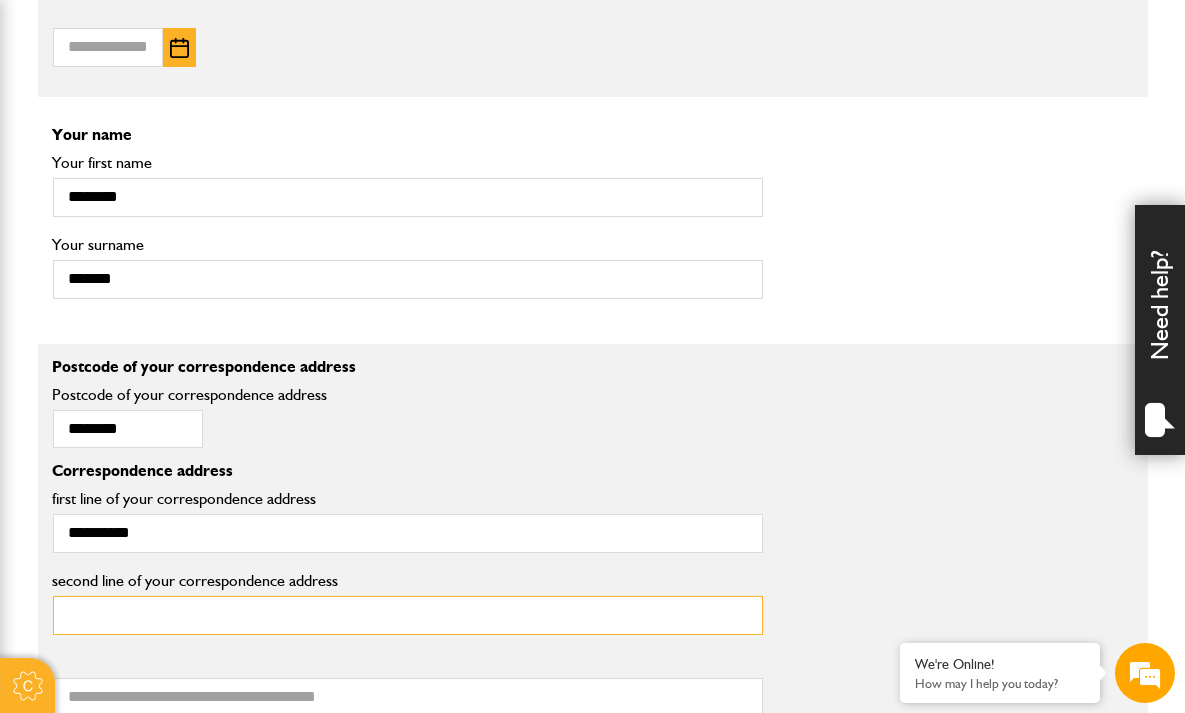 click on "second line of your correspondence address" at bounding box center [408, 615] 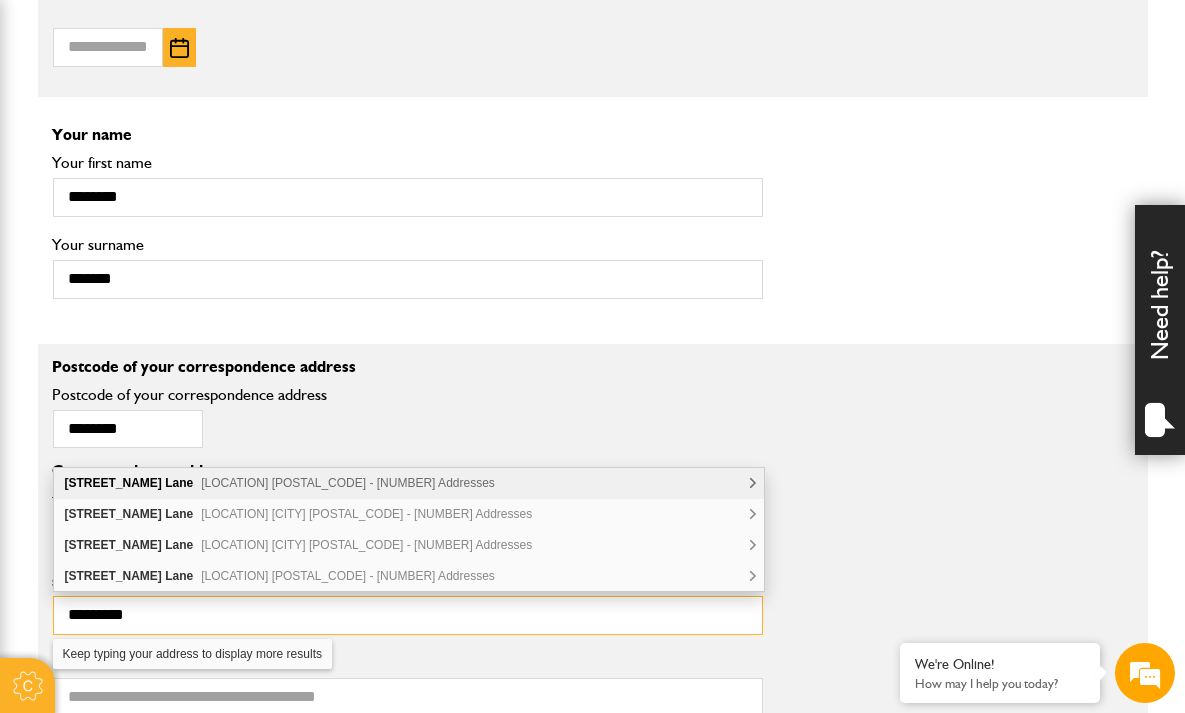type on "*********" 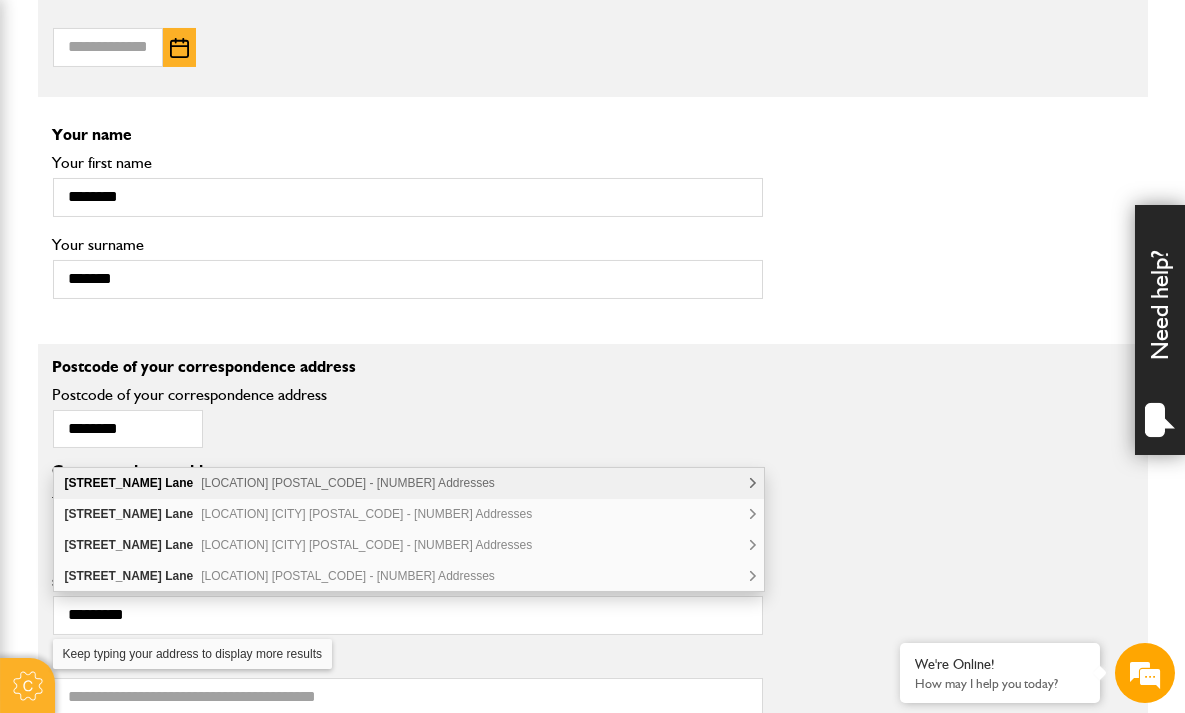 click on "*********
second line of your correspondence address" at bounding box center [593, 609] 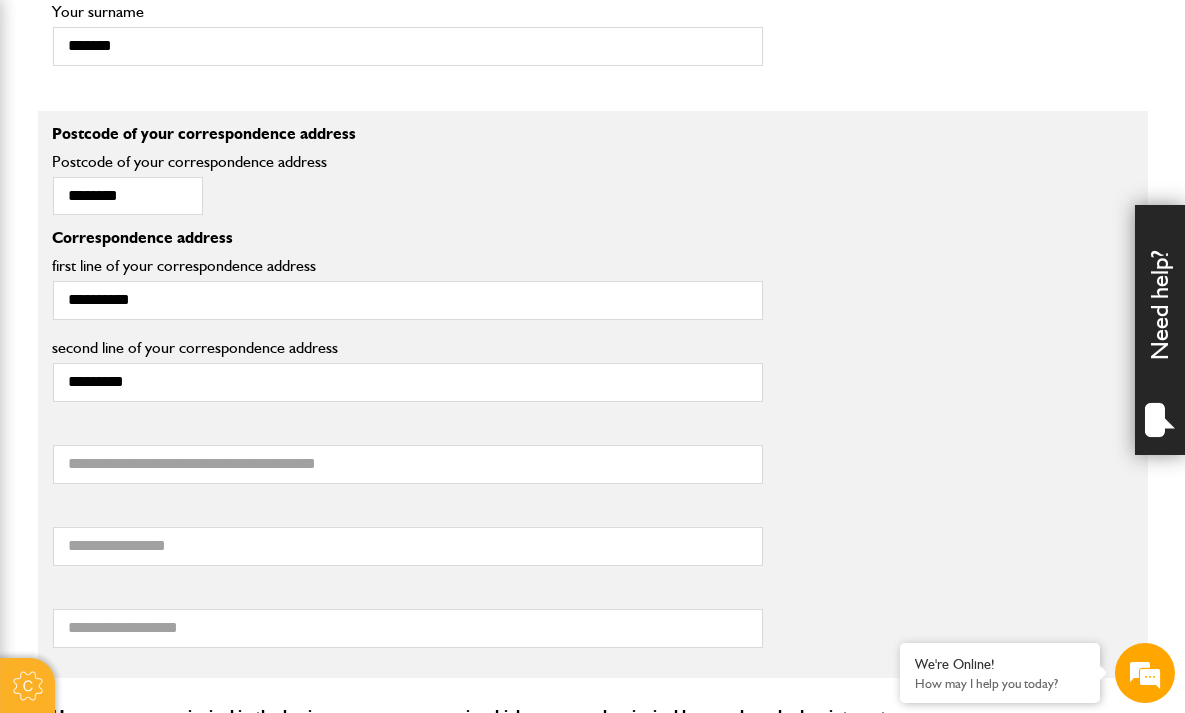 scroll, scrollTop: 1938, scrollLeft: 0, axis: vertical 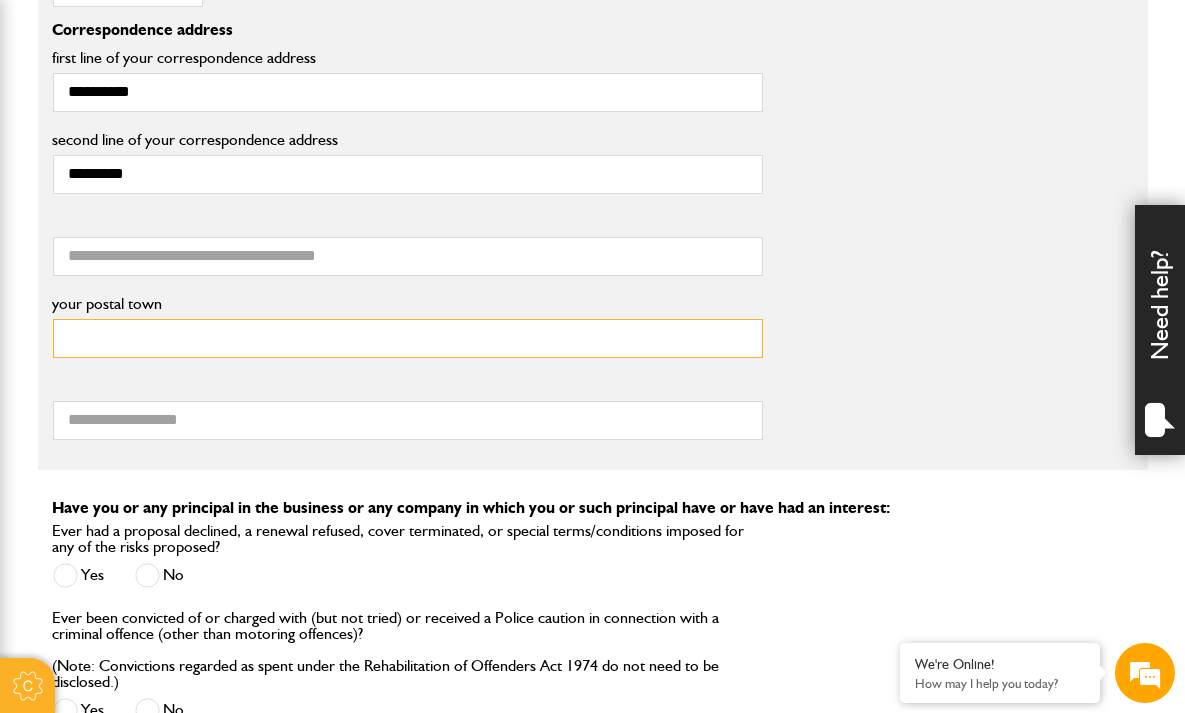 click on "your postal town" at bounding box center (408, 338) 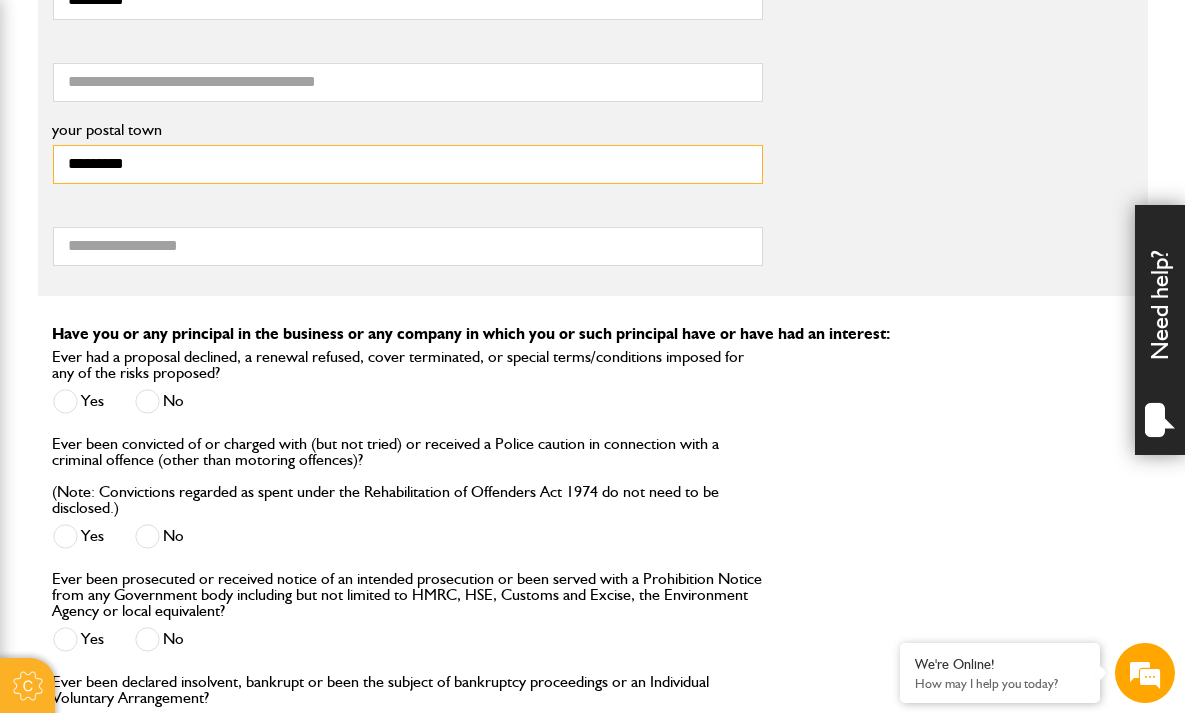 scroll, scrollTop: 2114, scrollLeft: 0, axis: vertical 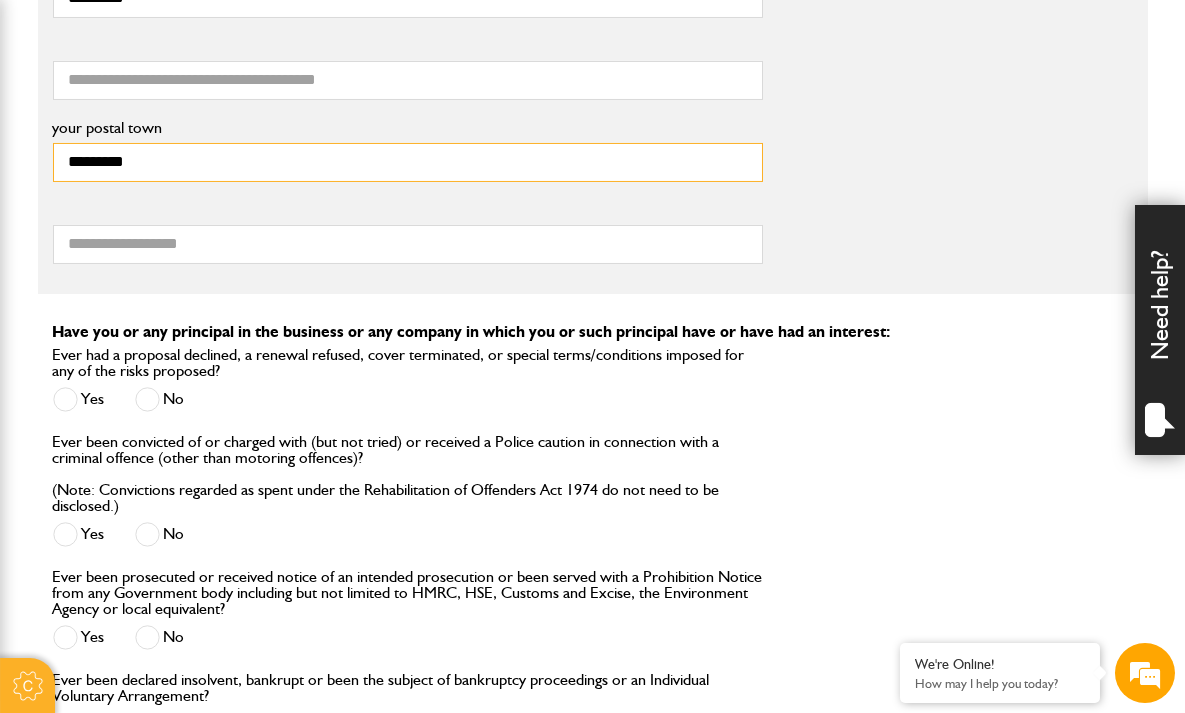 type on "********" 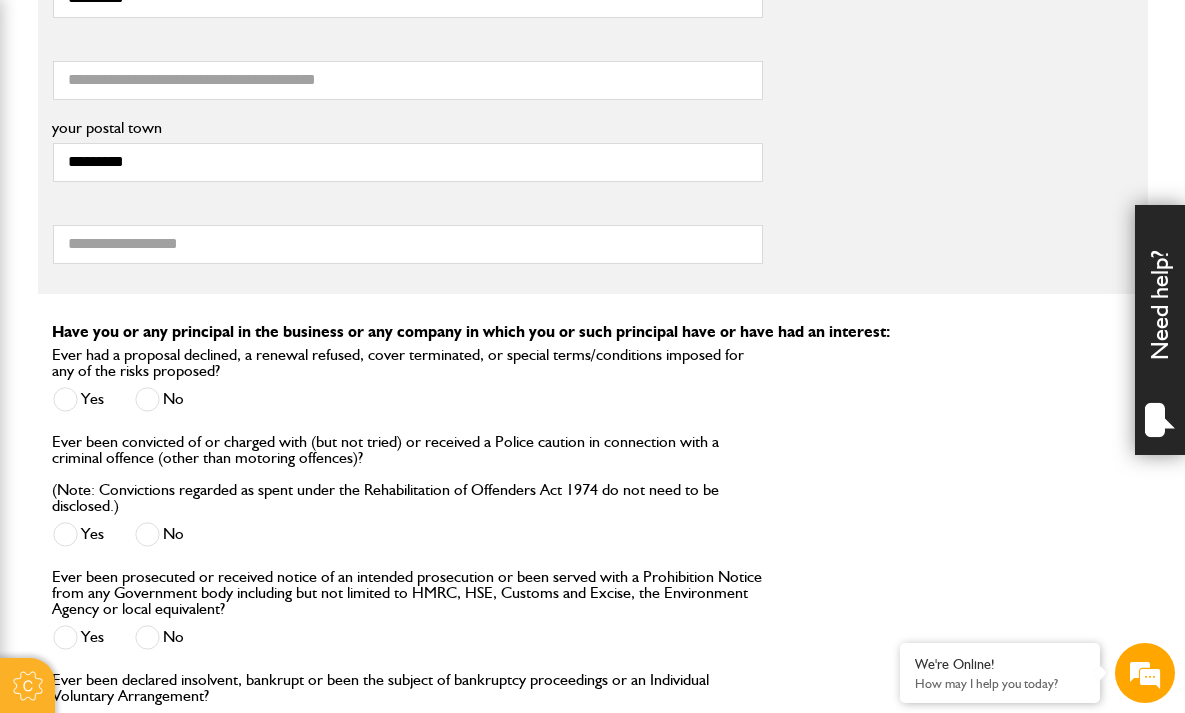 click at bounding box center [147, 399] 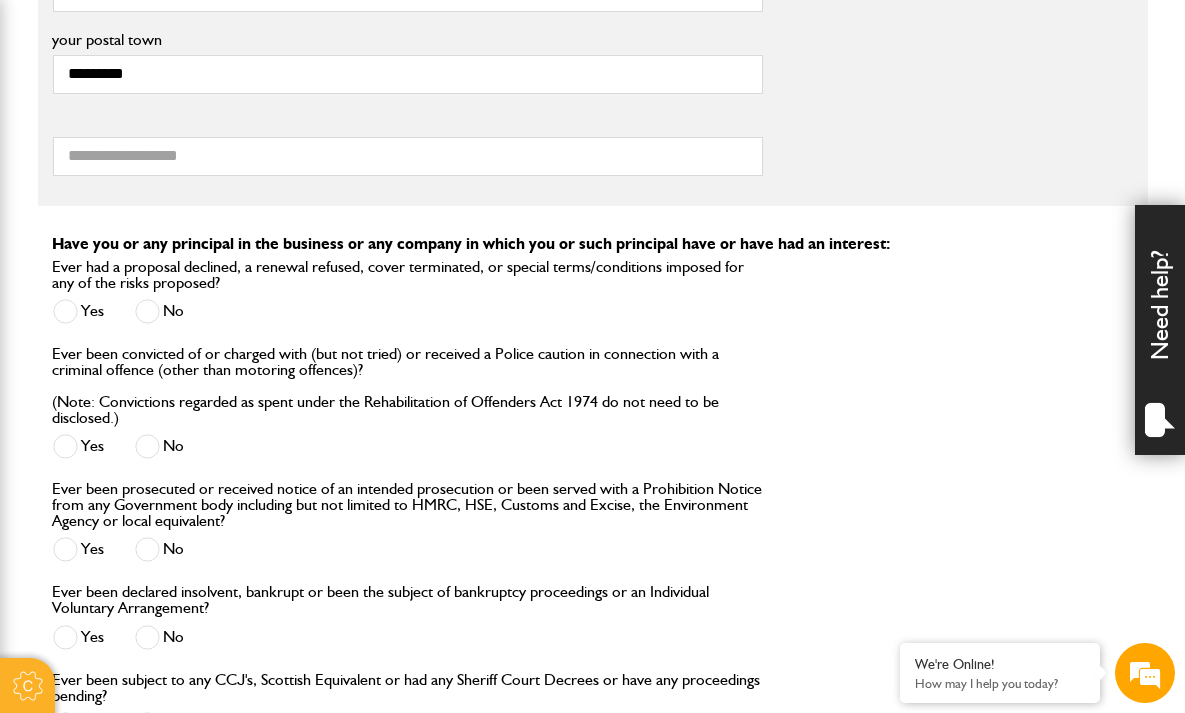 click at bounding box center [147, 549] 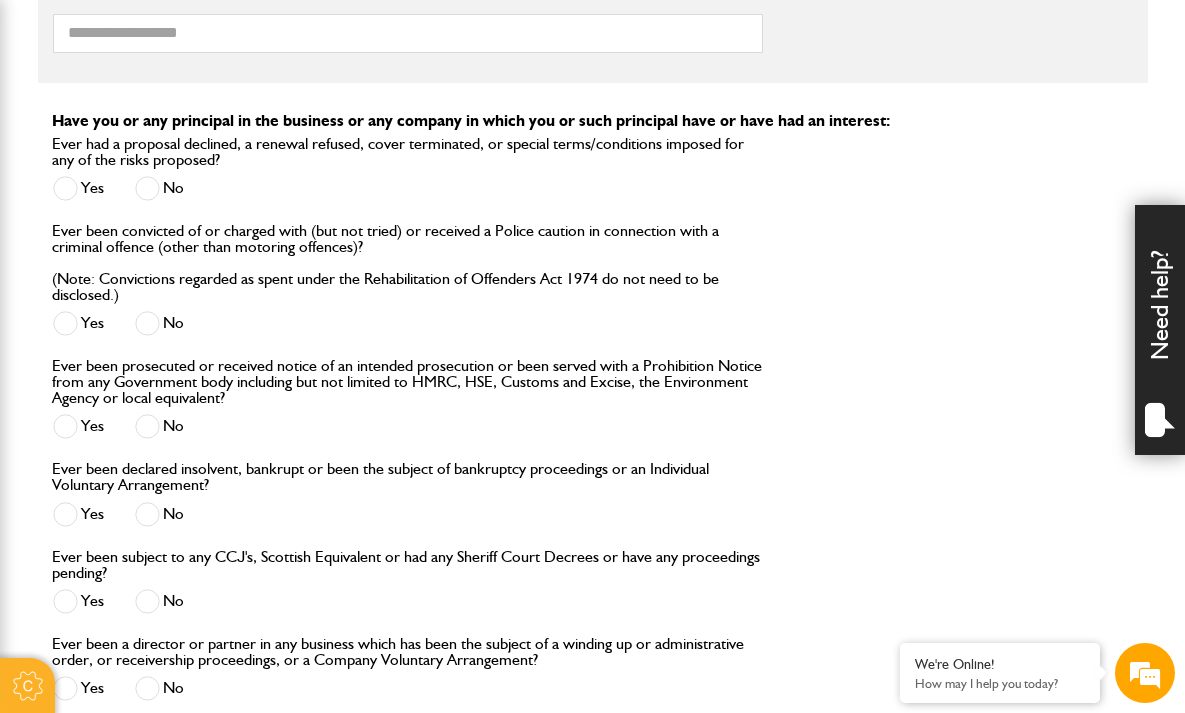 scroll, scrollTop: 2466, scrollLeft: 0, axis: vertical 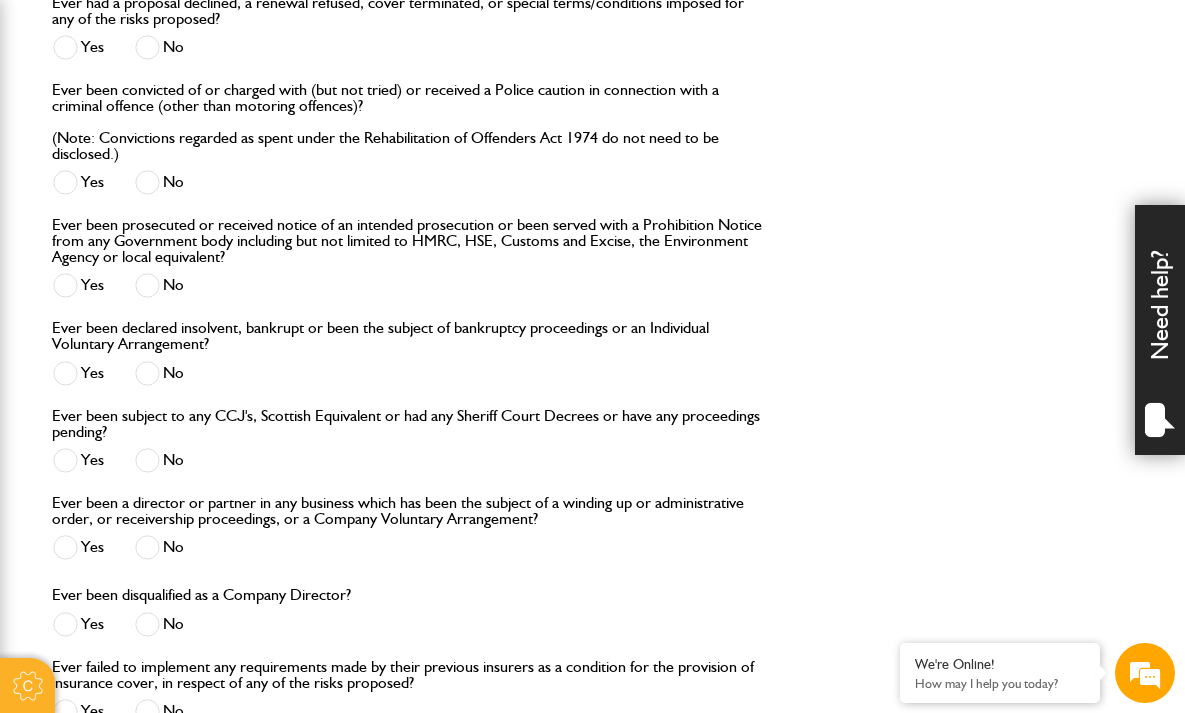 click at bounding box center [147, 373] 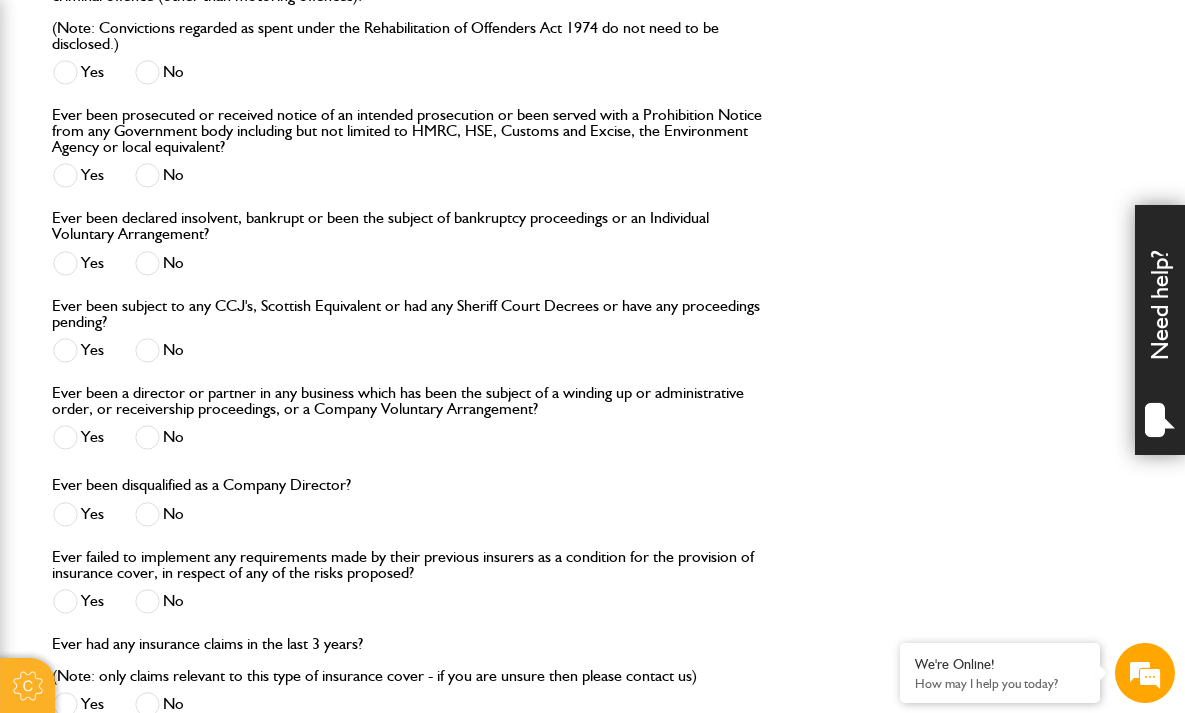 scroll, scrollTop: 2643, scrollLeft: 0, axis: vertical 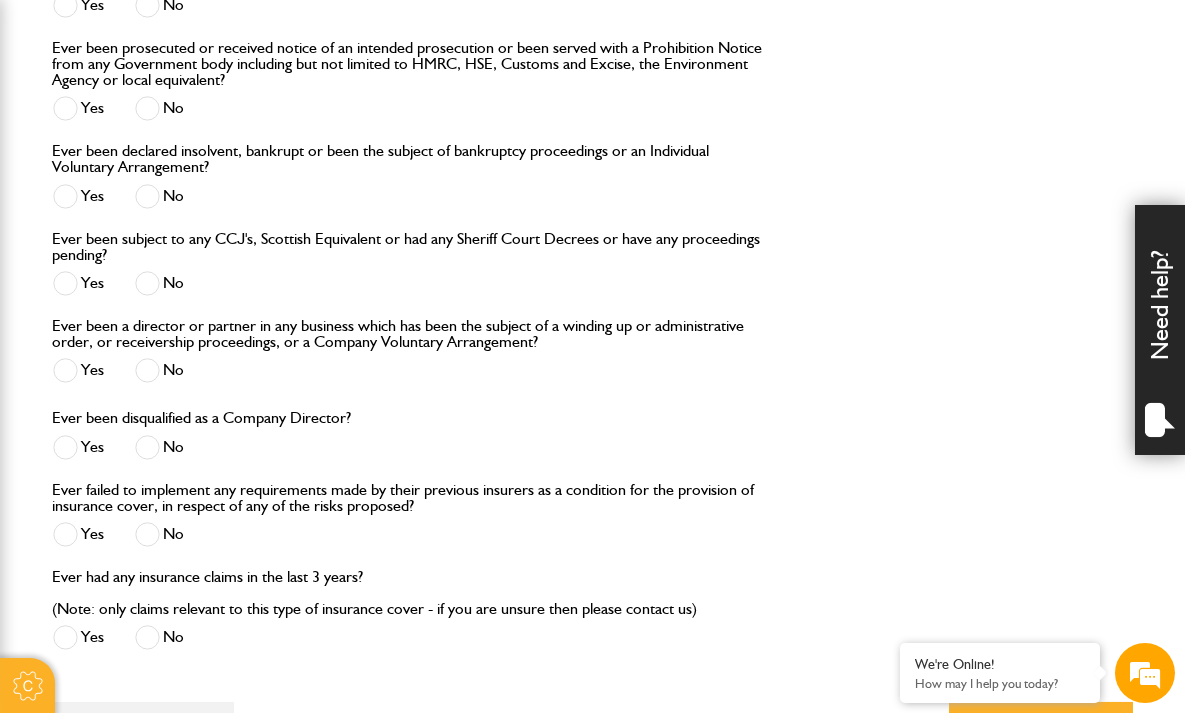 click at bounding box center [147, 447] 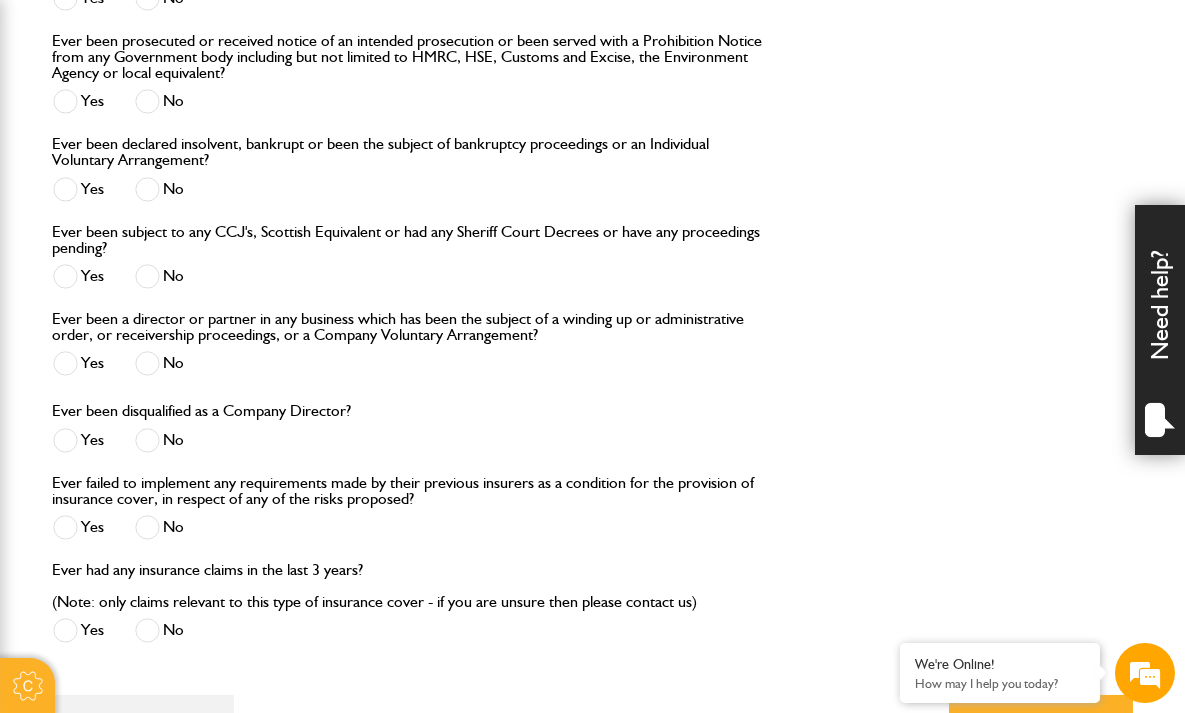 scroll, scrollTop: 2819, scrollLeft: 0, axis: vertical 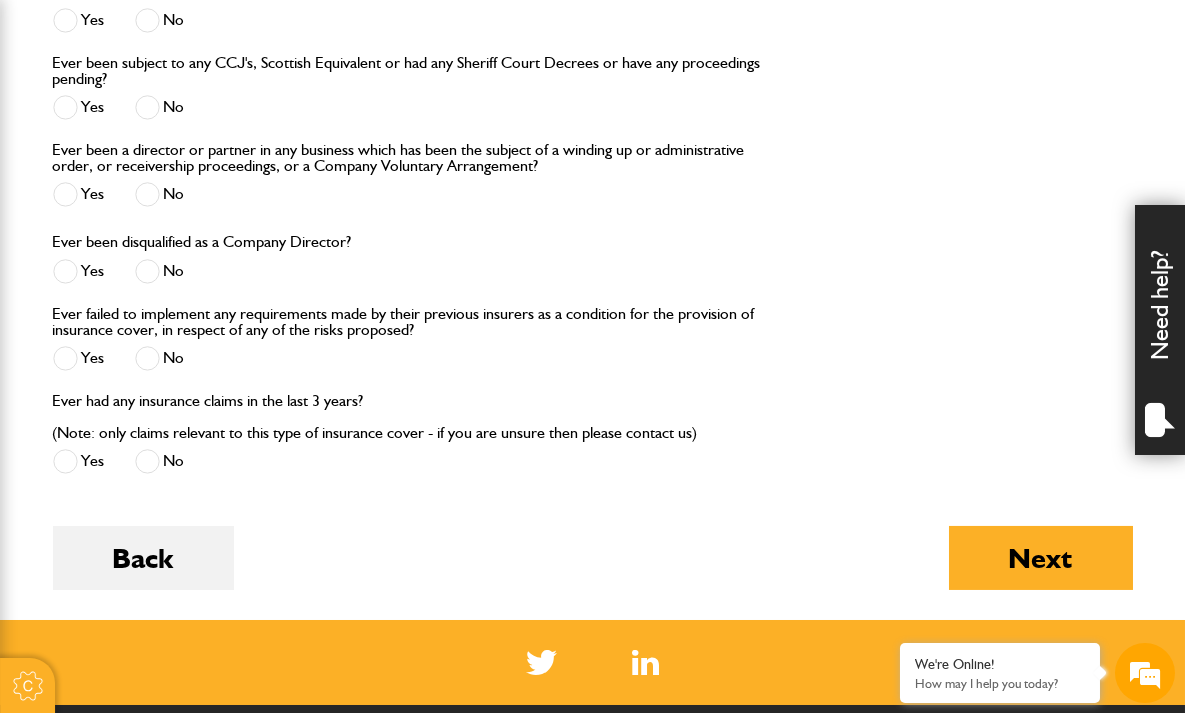 click at bounding box center (147, 461) 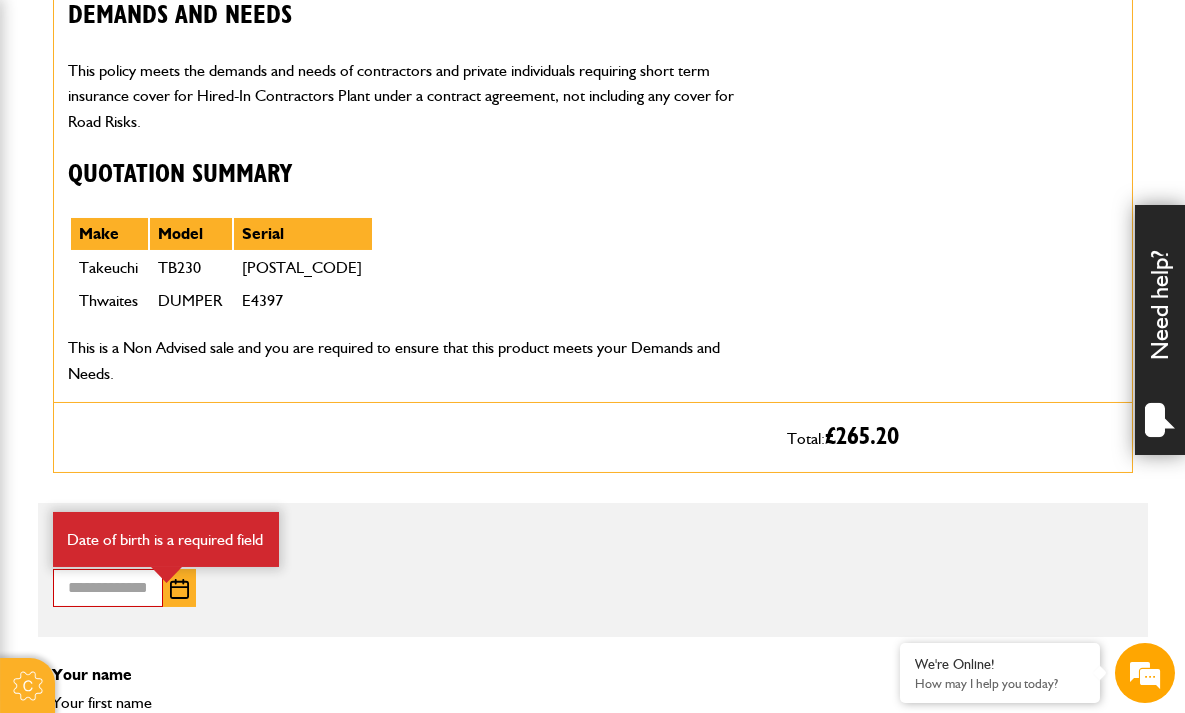 scroll, scrollTop: 1145, scrollLeft: 0, axis: vertical 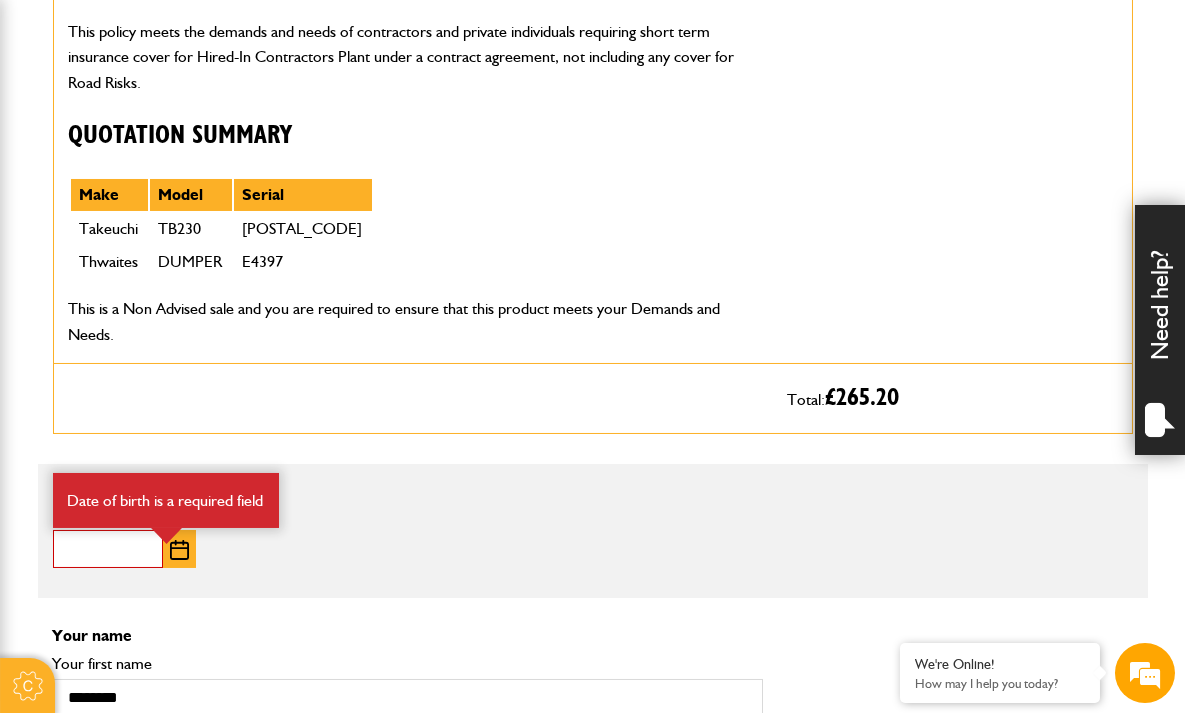 click on "Date of birth" at bounding box center [108, 549] 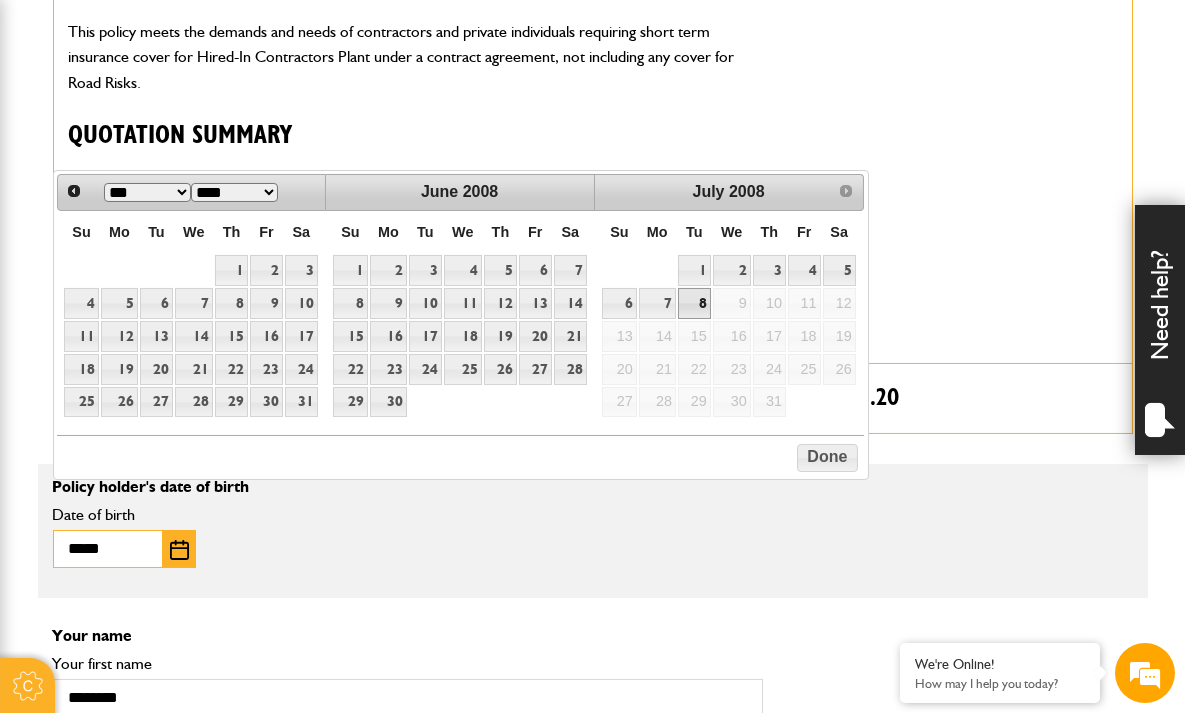 scroll, scrollTop: 0, scrollLeft: 0, axis: both 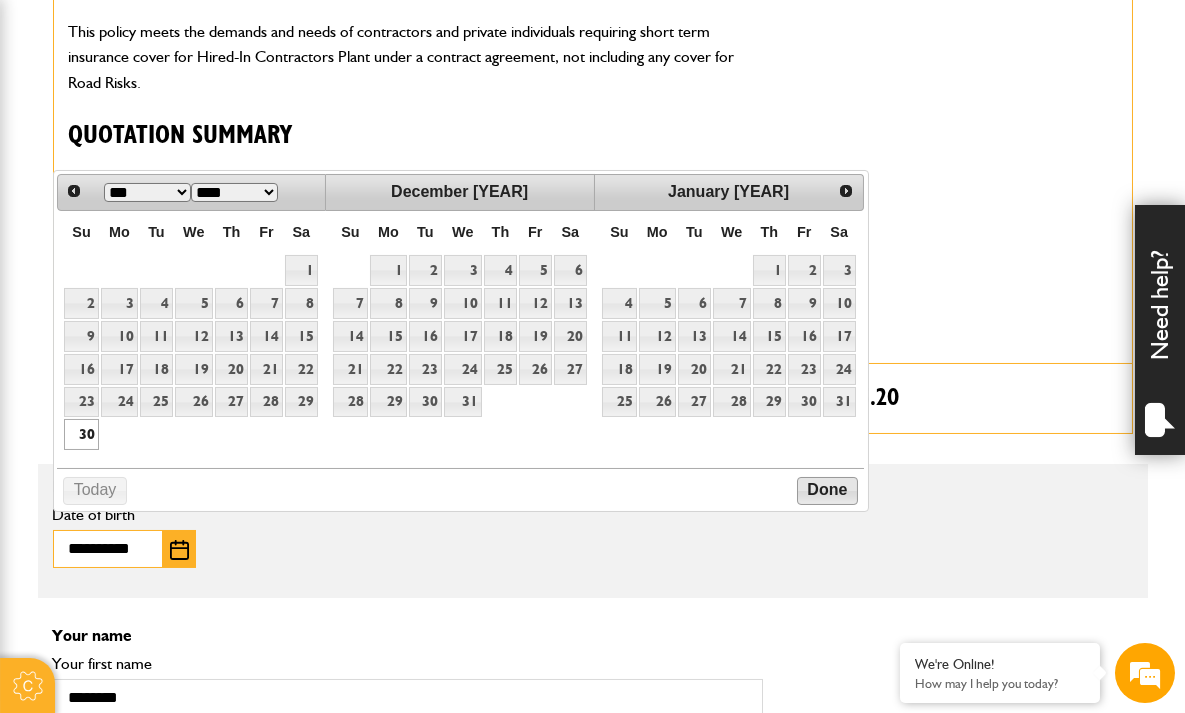 type on "**********" 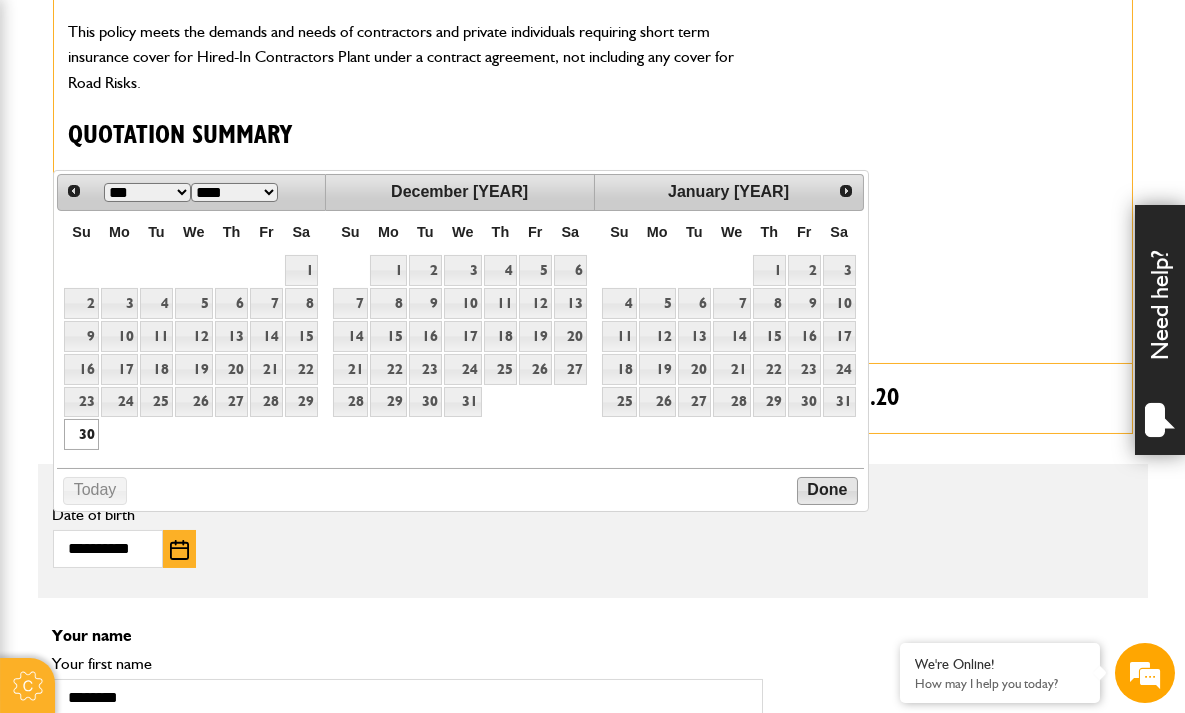 click on "Done" at bounding box center [827, 491] 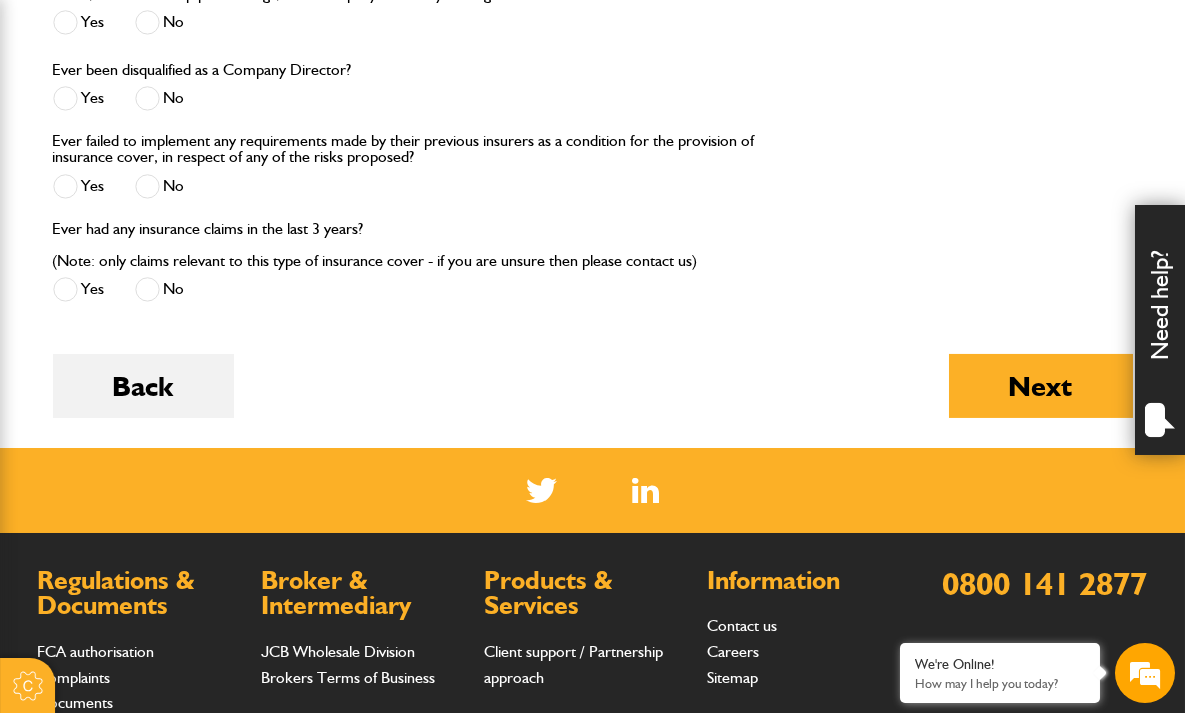 scroll, scrollTop: 3171, scrollLeft: 0, axis: vertical 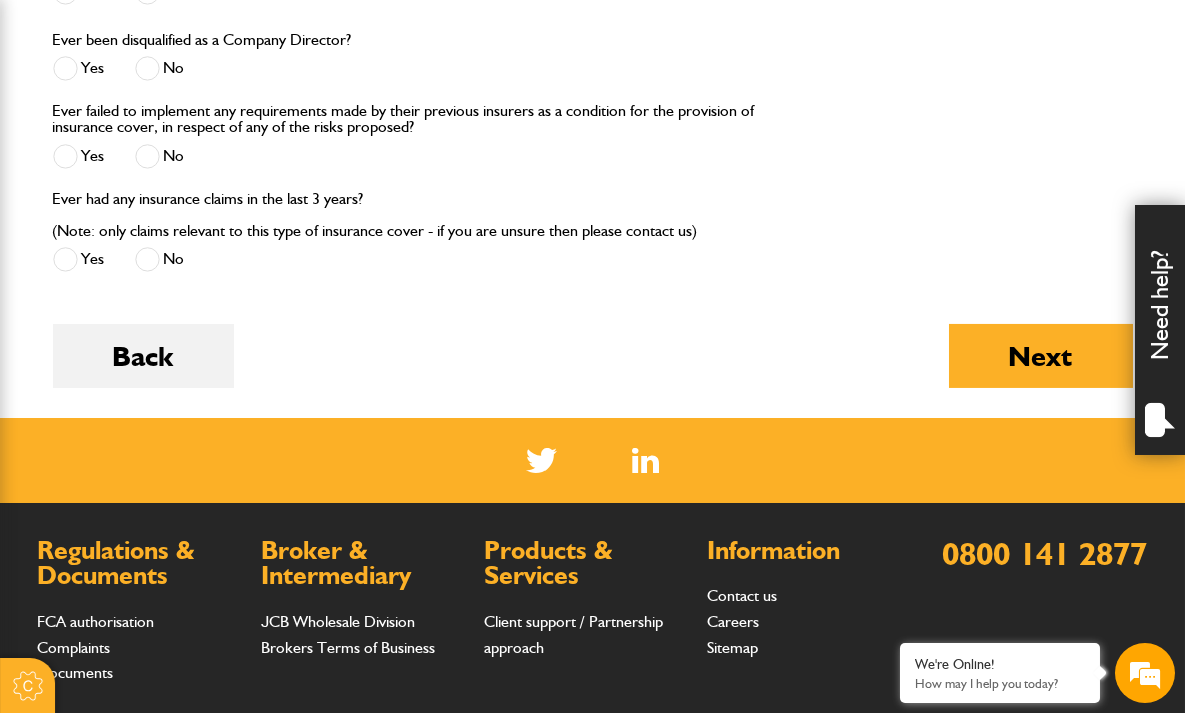 click on "Next" at bounding box center [1041, 356] 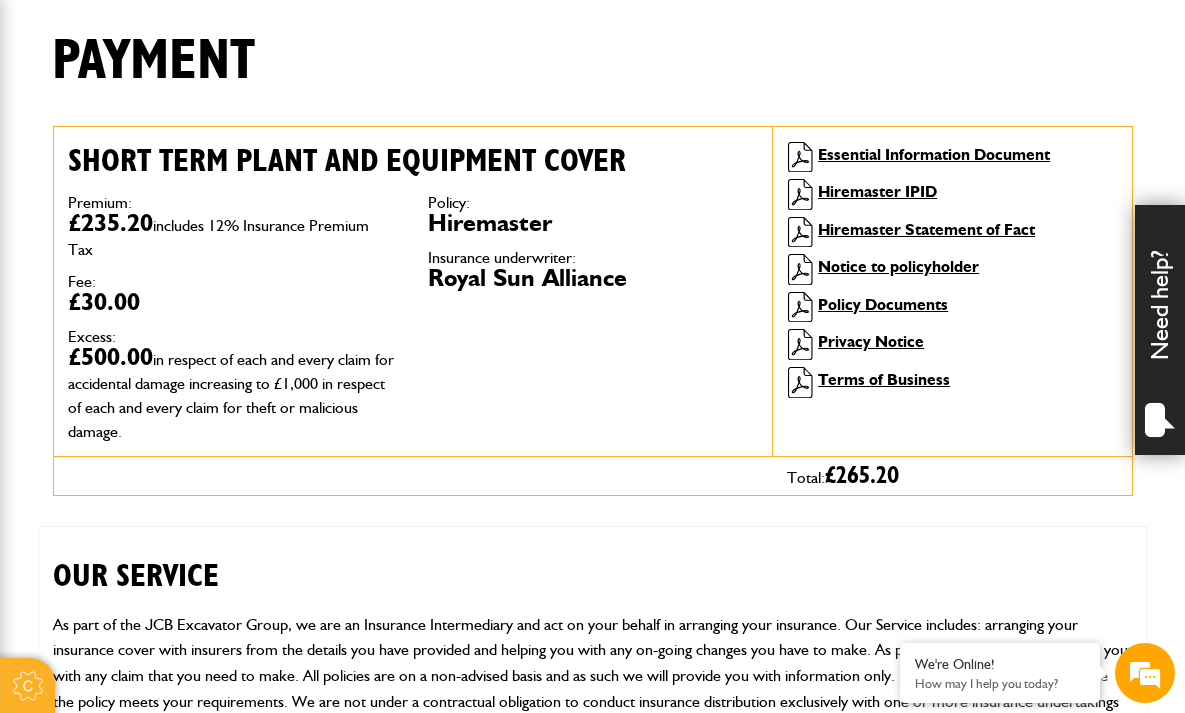 scroll, scrollTop: 616, scrollLeft: 0, axis: vertical 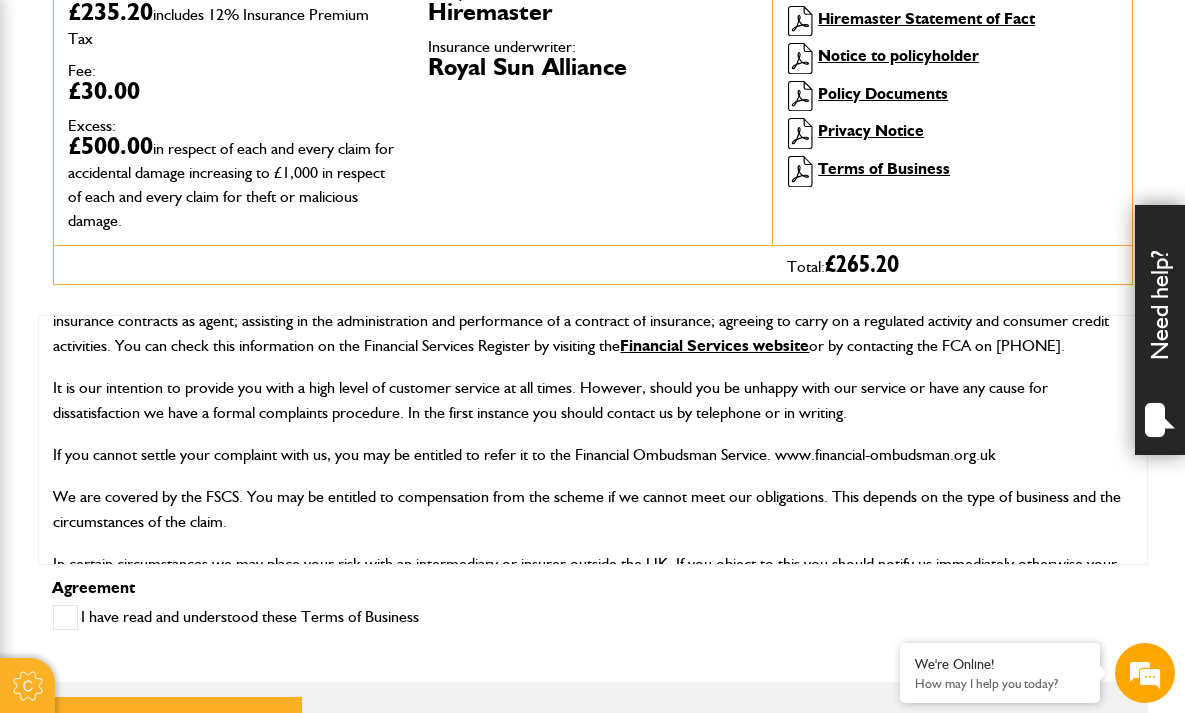 click at bounding box center [65, 617] 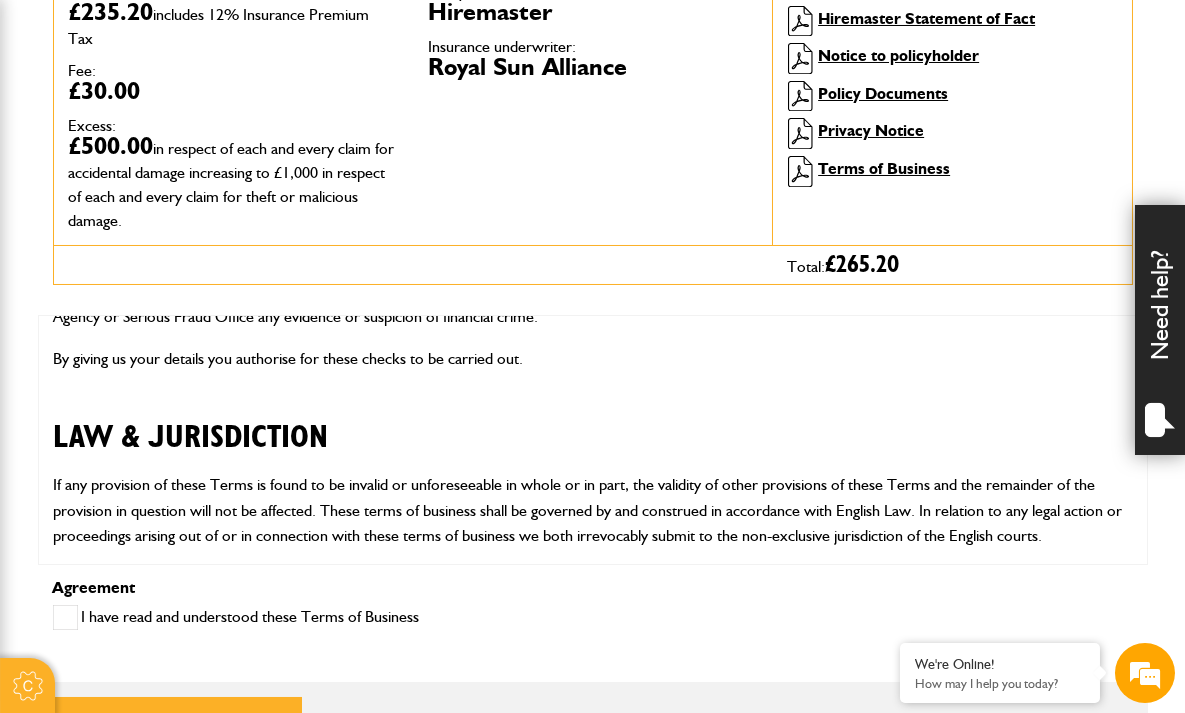 scroll, scrollTop: 5370, scrollLeft: 0, axis: vertical 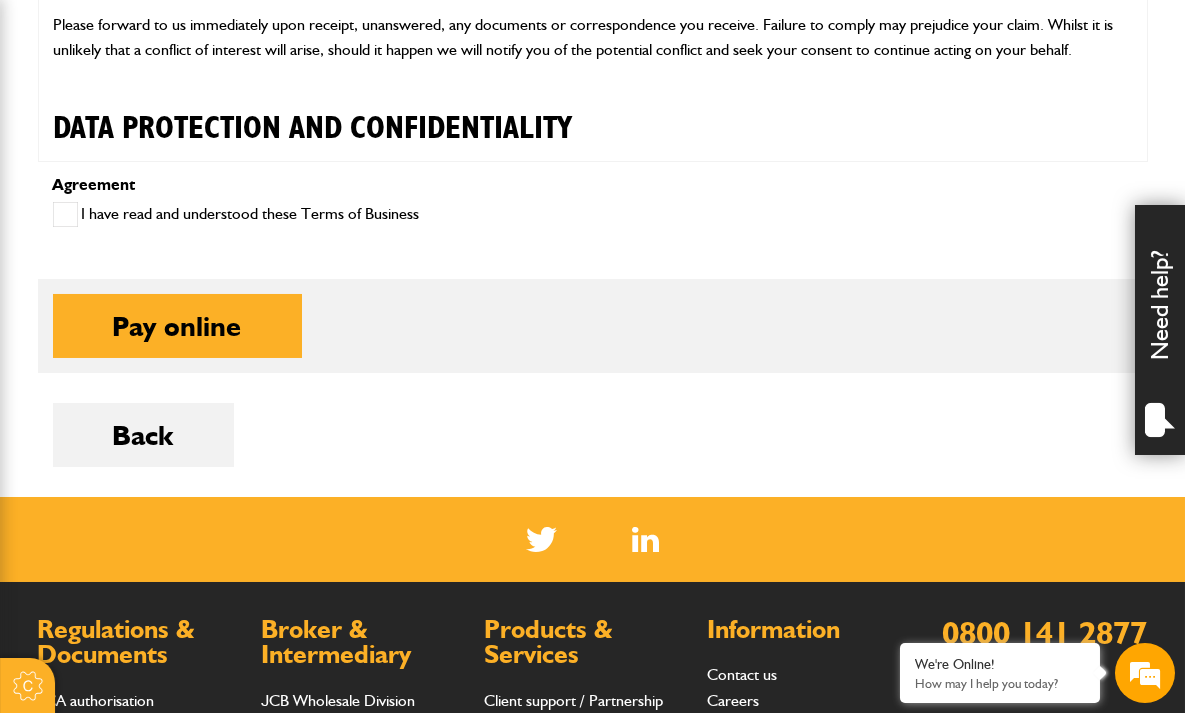 click on "Pay online" at bounding box center [177, 326] 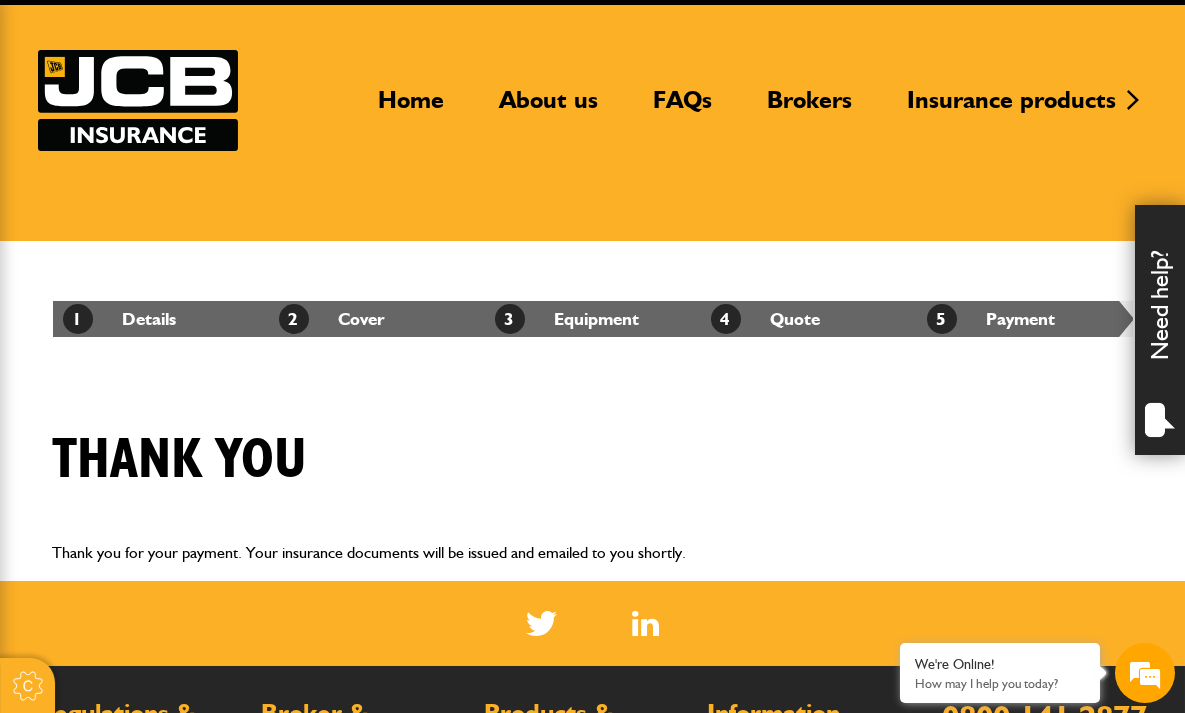 scroll, scrollTop: 0, scrollLeft: 0, axis: both 